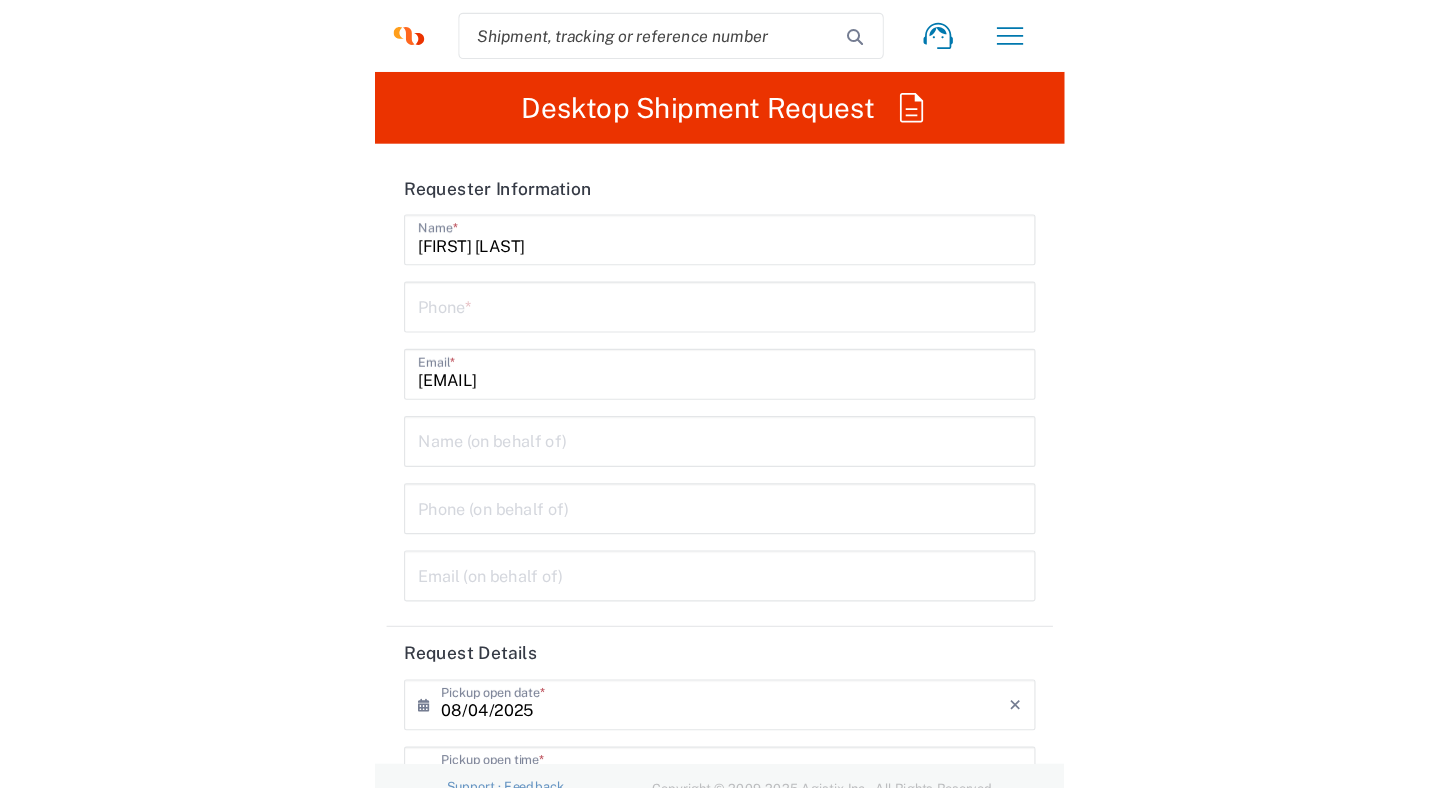 scroll, scrollTop: 0, scrollLeft: 0, axis: both 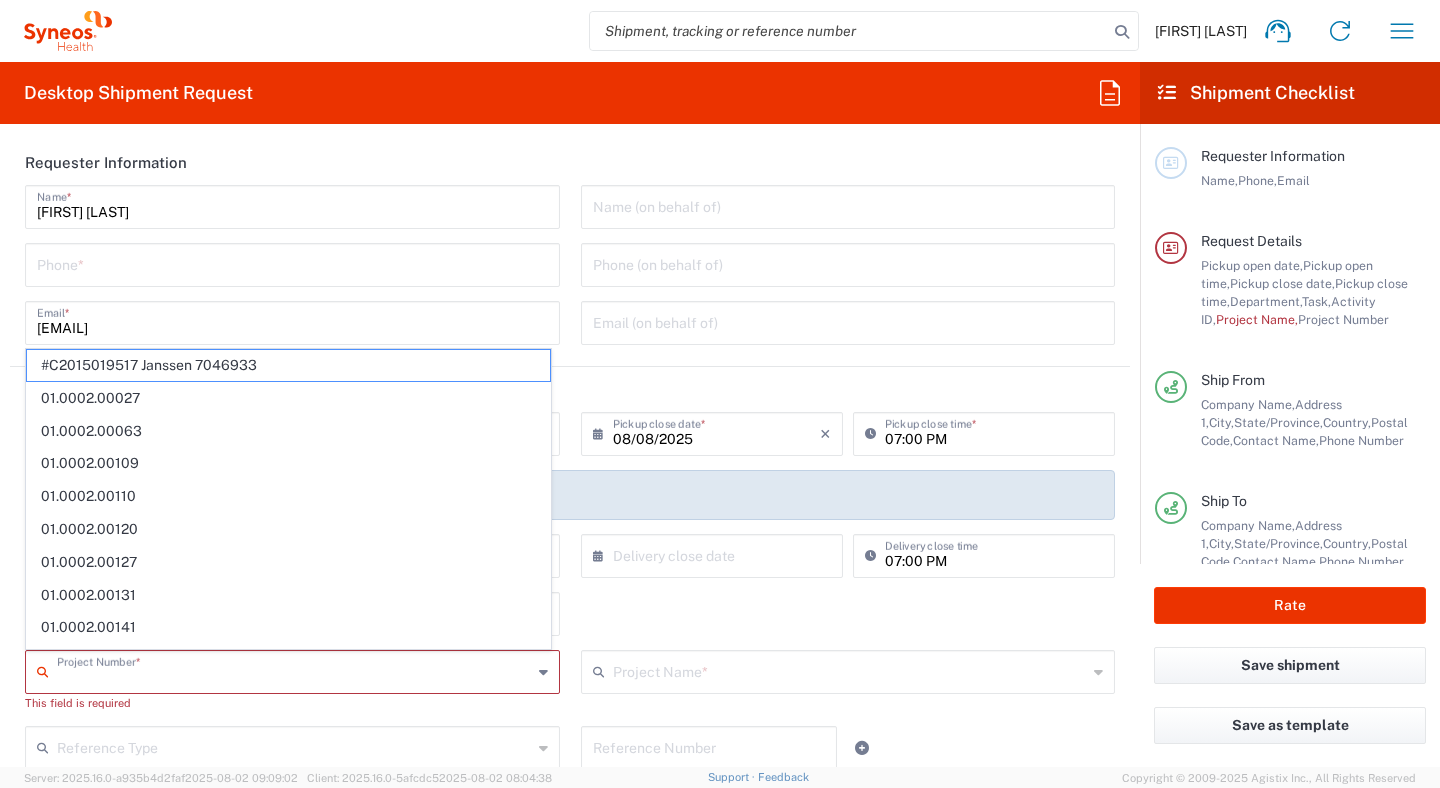 click at bounding box center (294, 670) 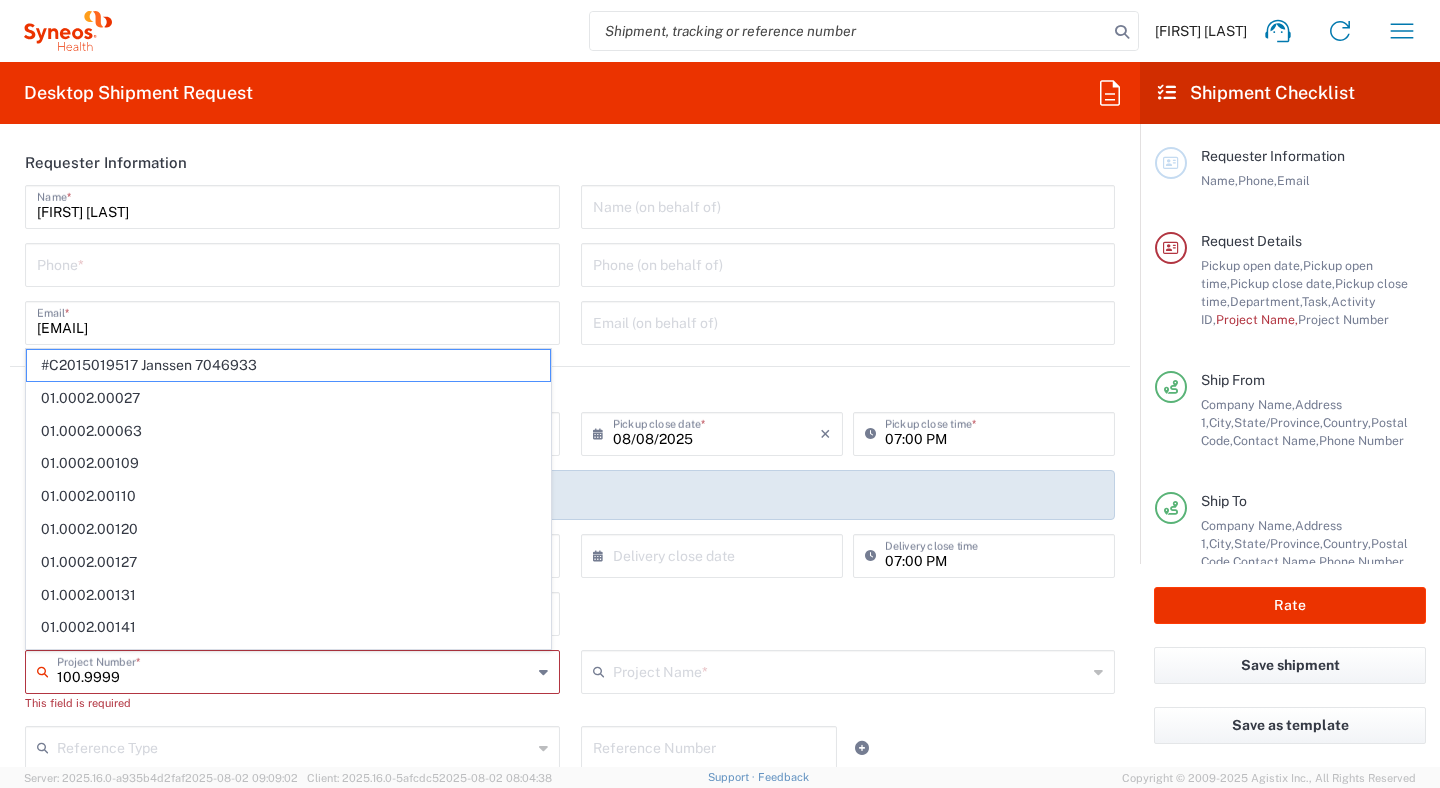 type on "100.9999" 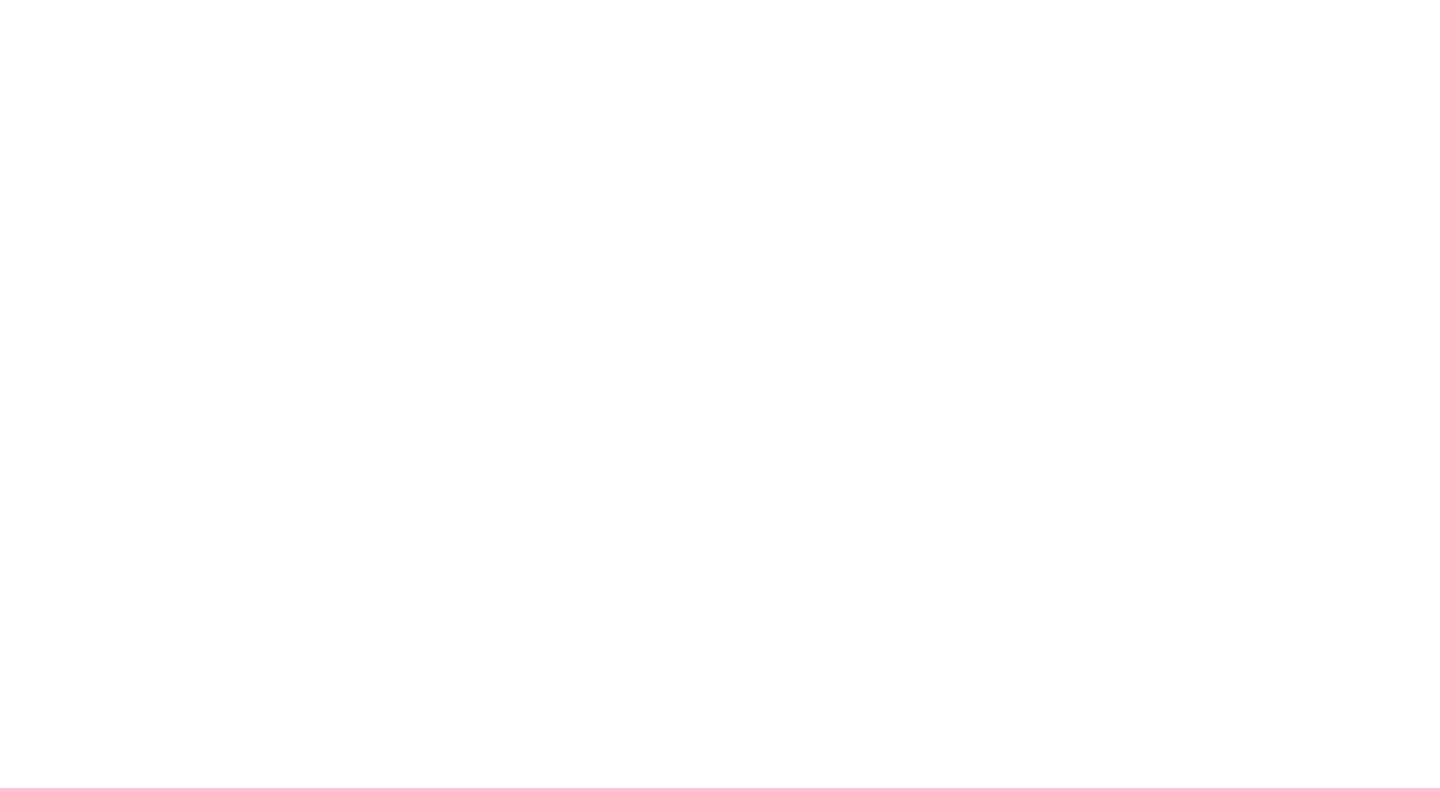 scroll, scrollTop: 0, scrollLeft: 0, axis: both 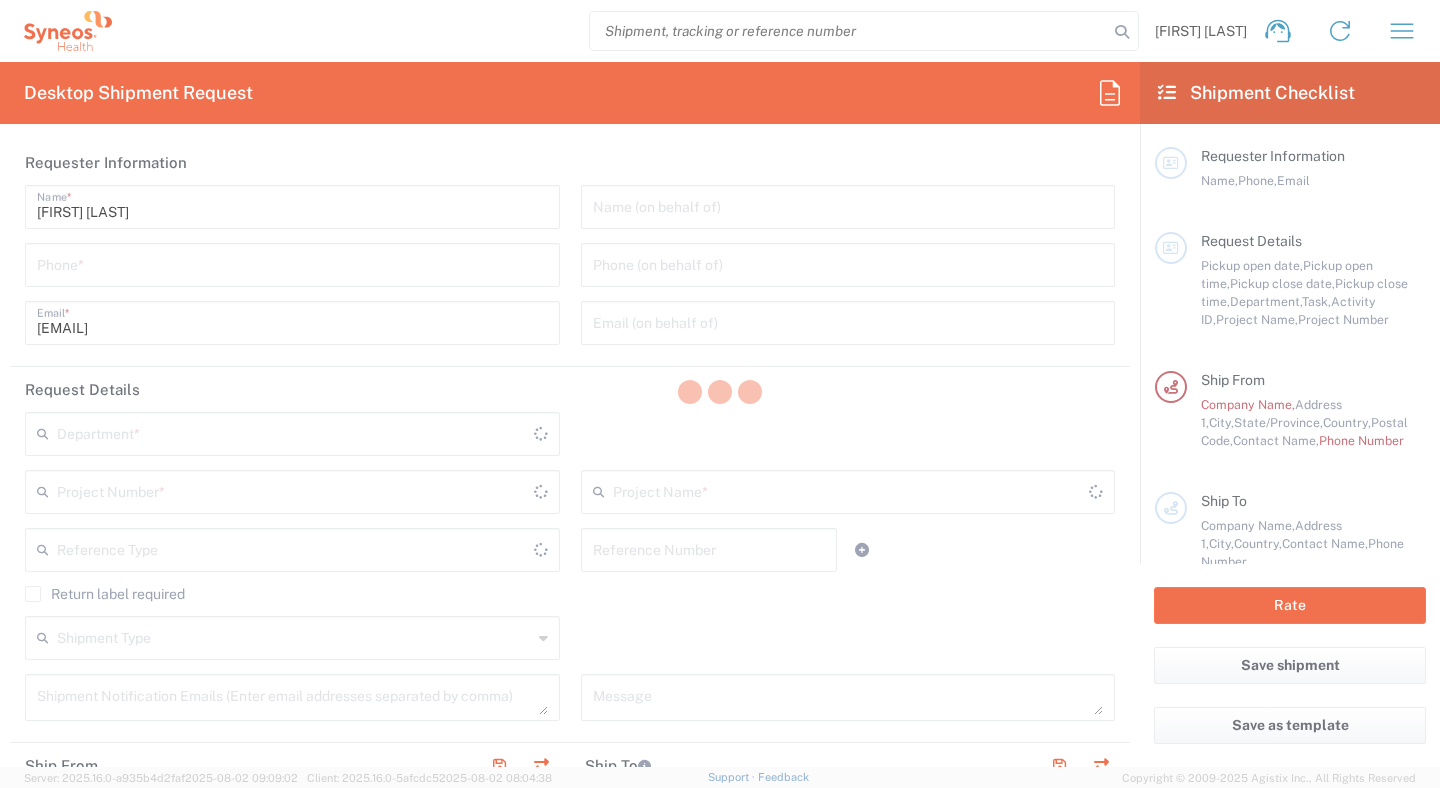 type on "United States" 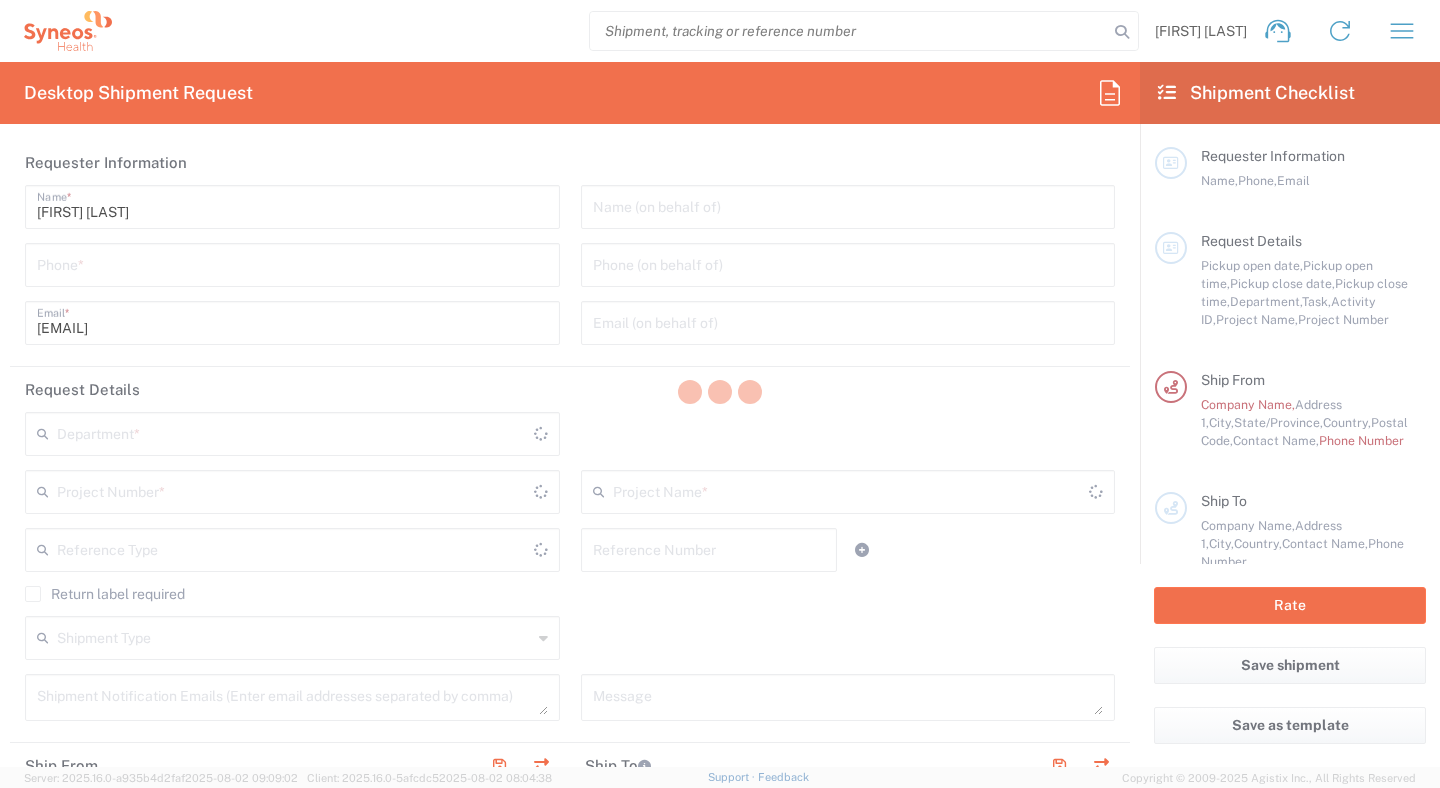 type on "New York" 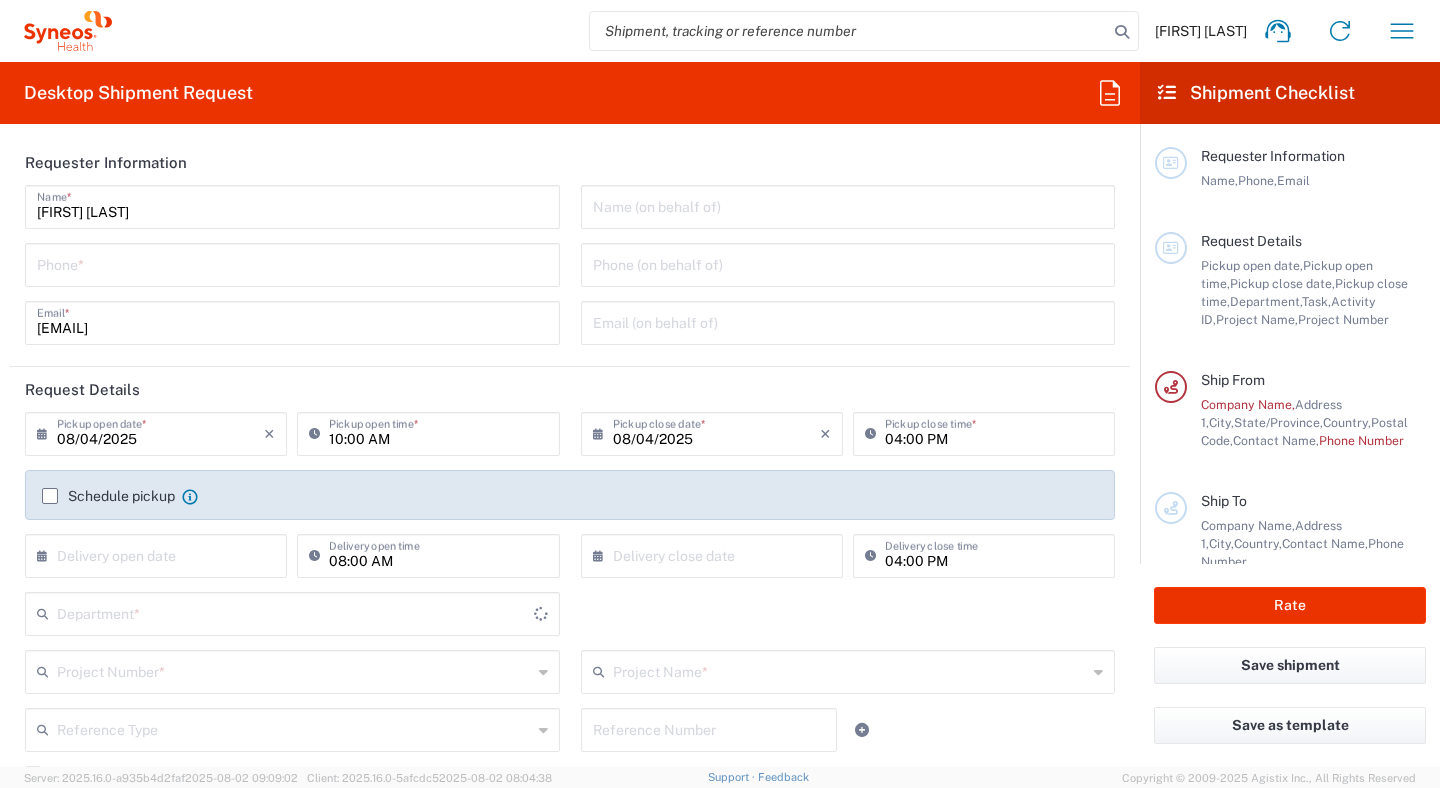 type on "6150" 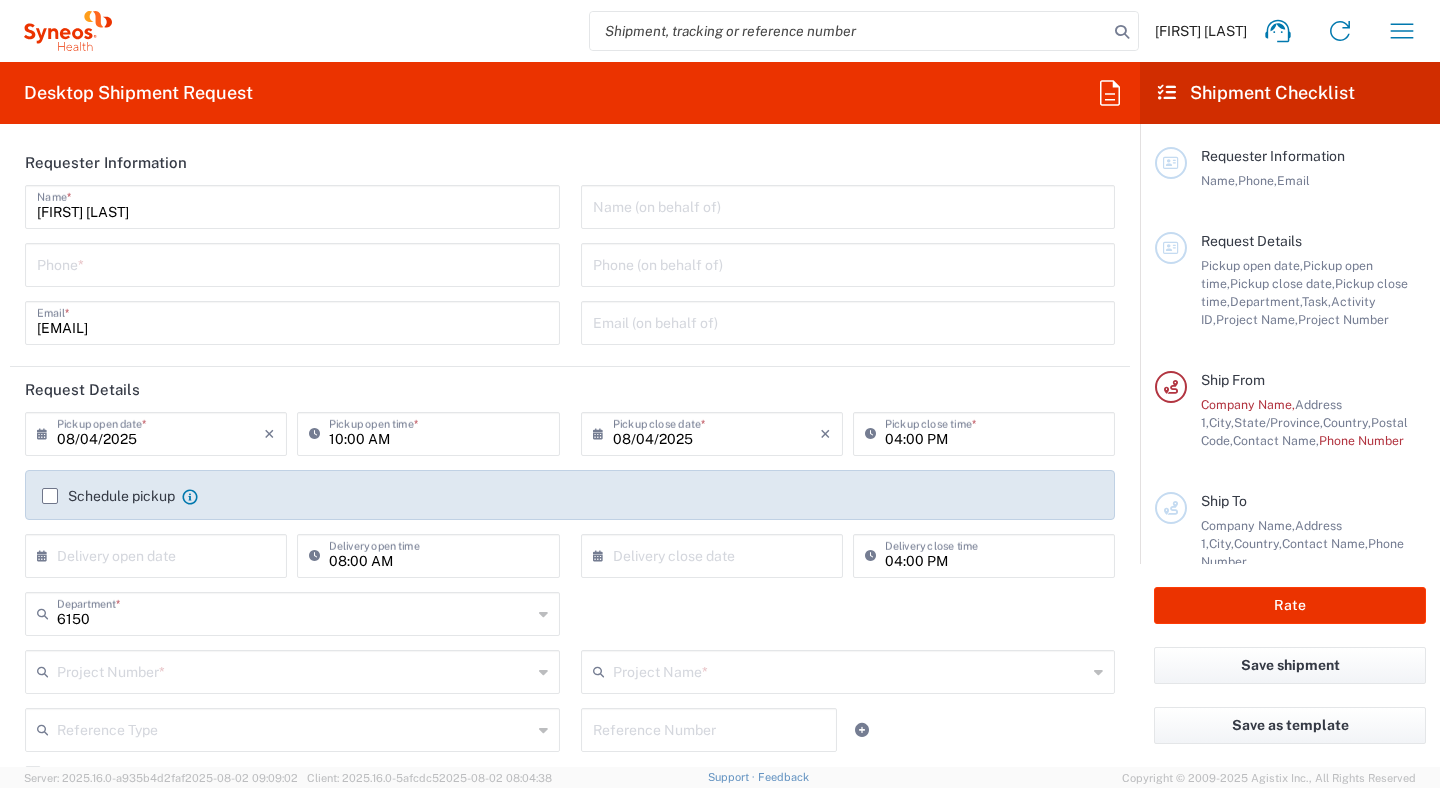 scroll, scrollTop: 69, scrollLeft: 0, axis: vertical 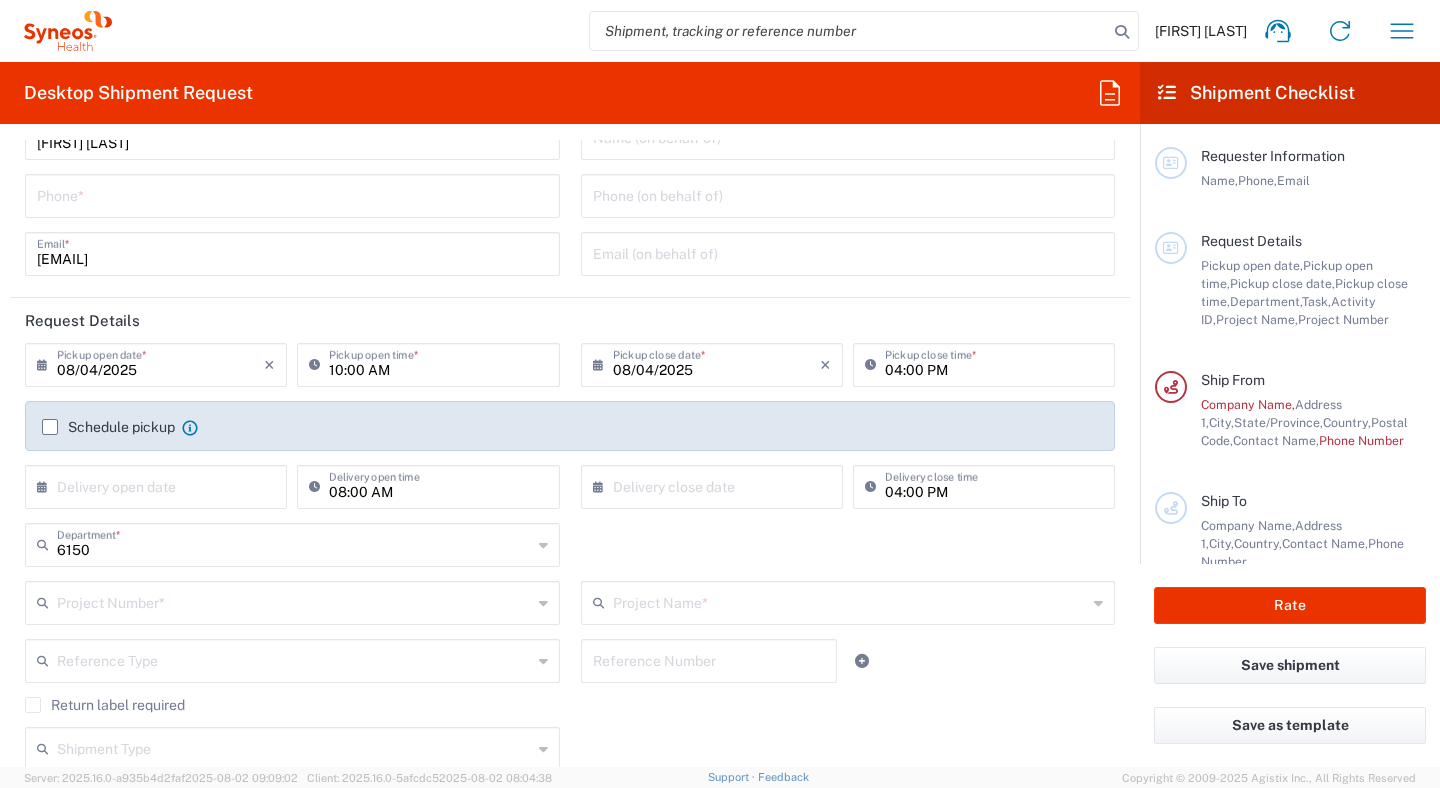 click at bounding box center (294, 601) 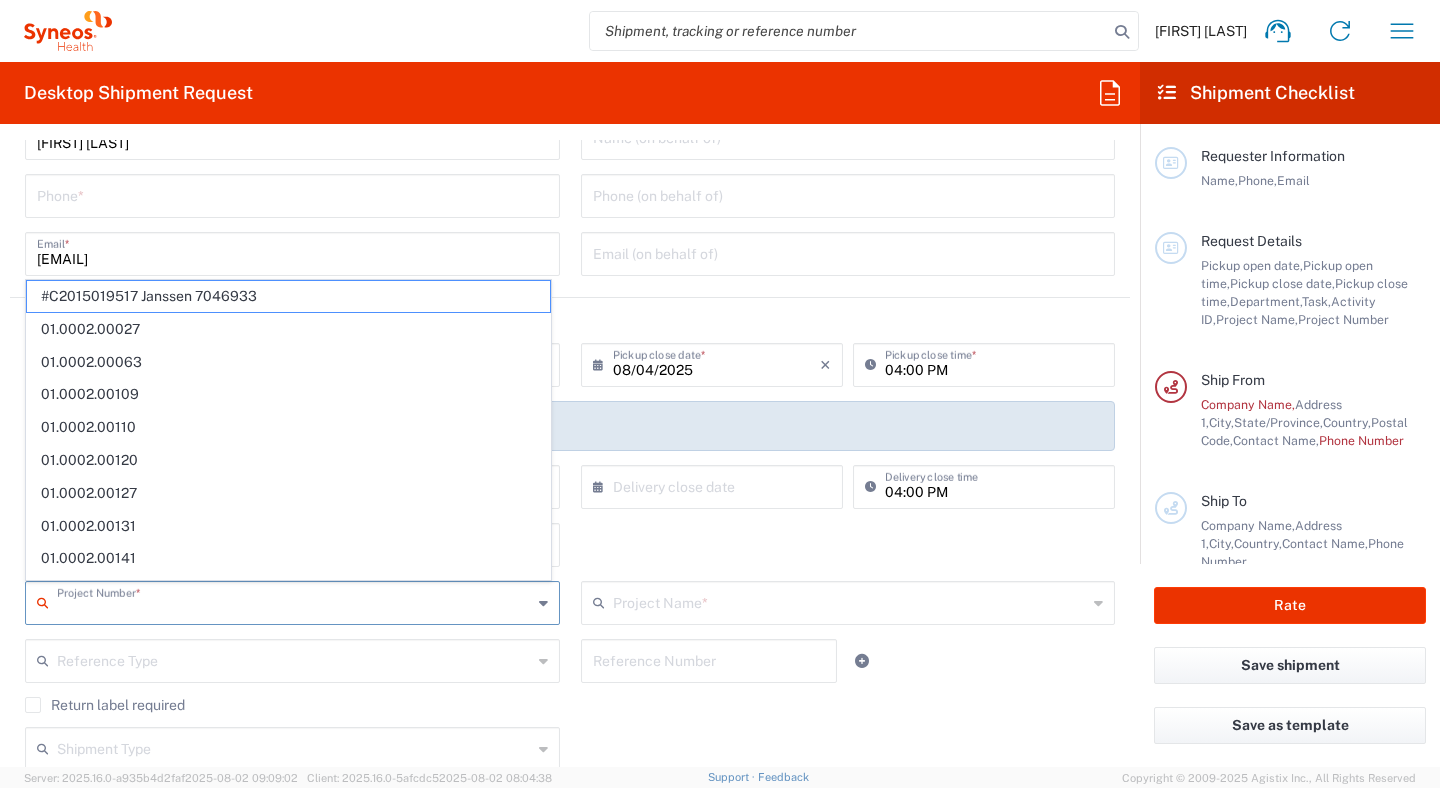 paste on "100.9999" 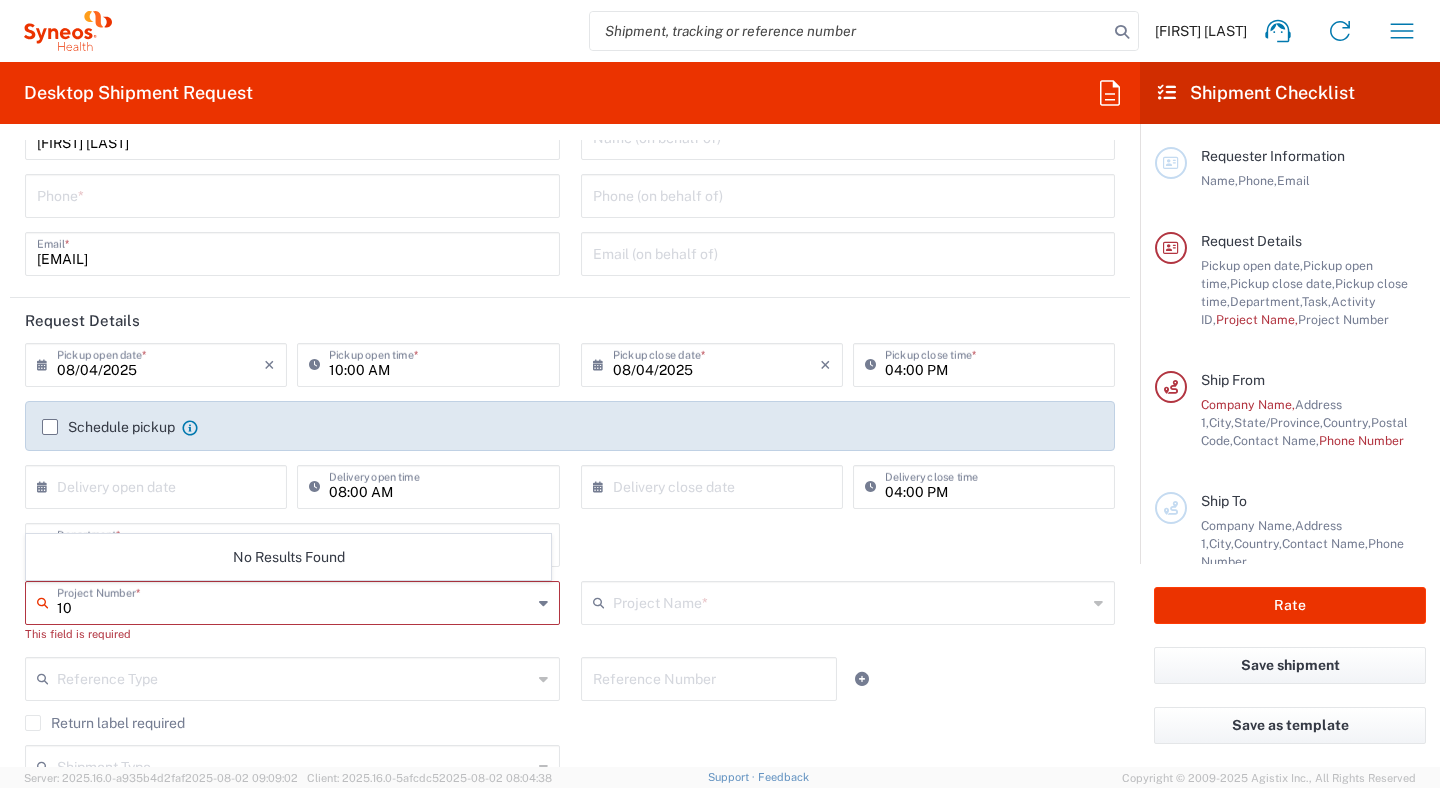 type on "1" 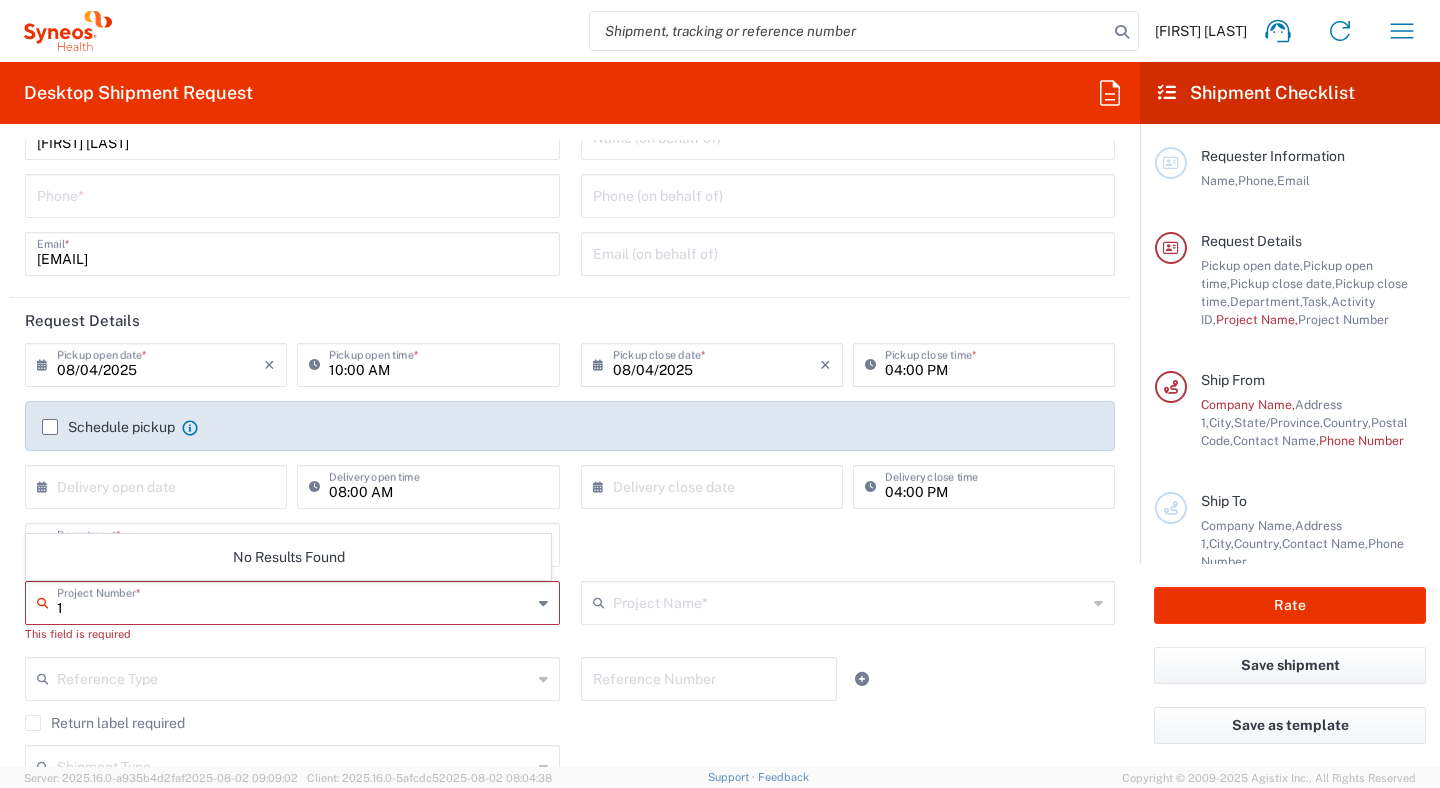 type 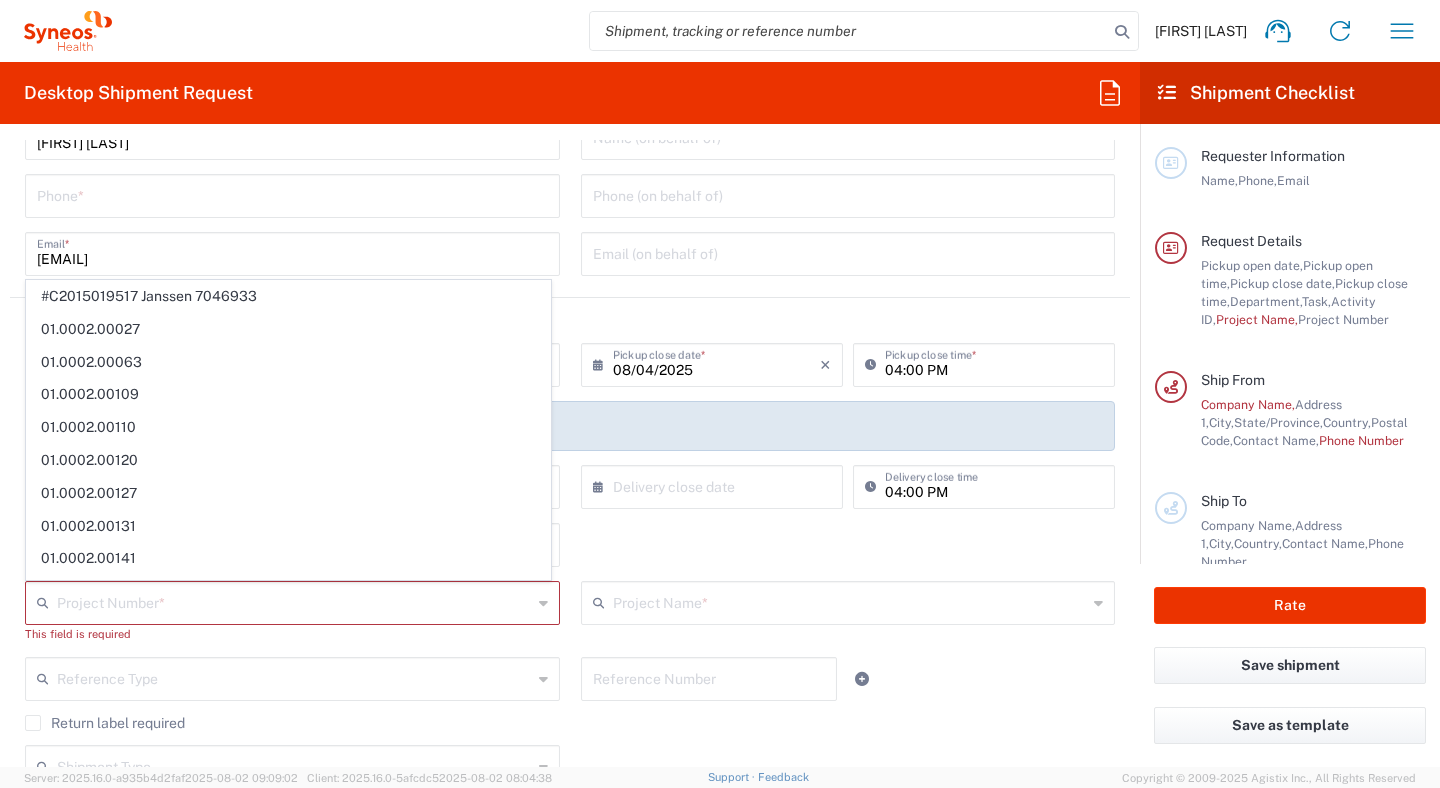 click on "Request Details" 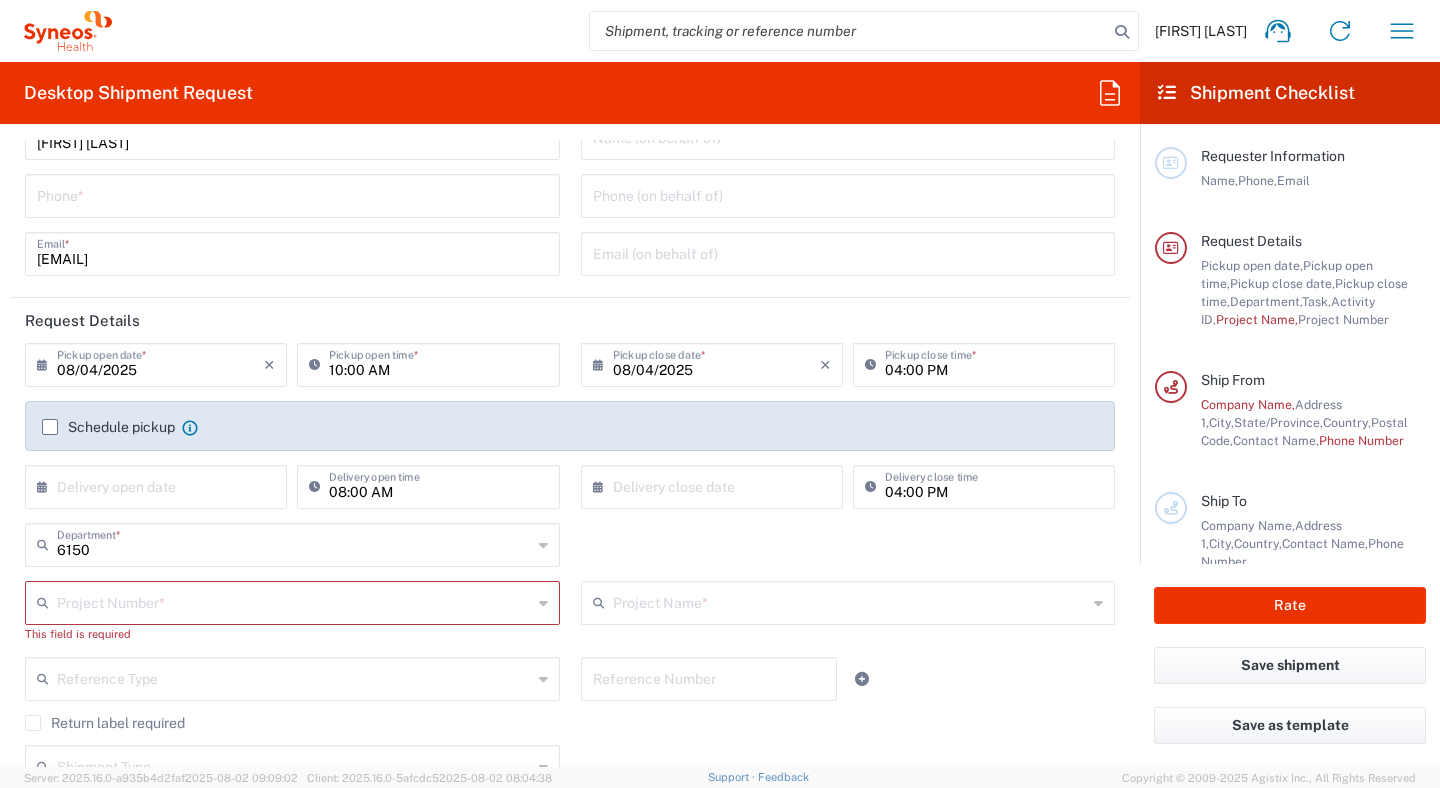 click on "08/04/2025" at bounding box center (716, 363) 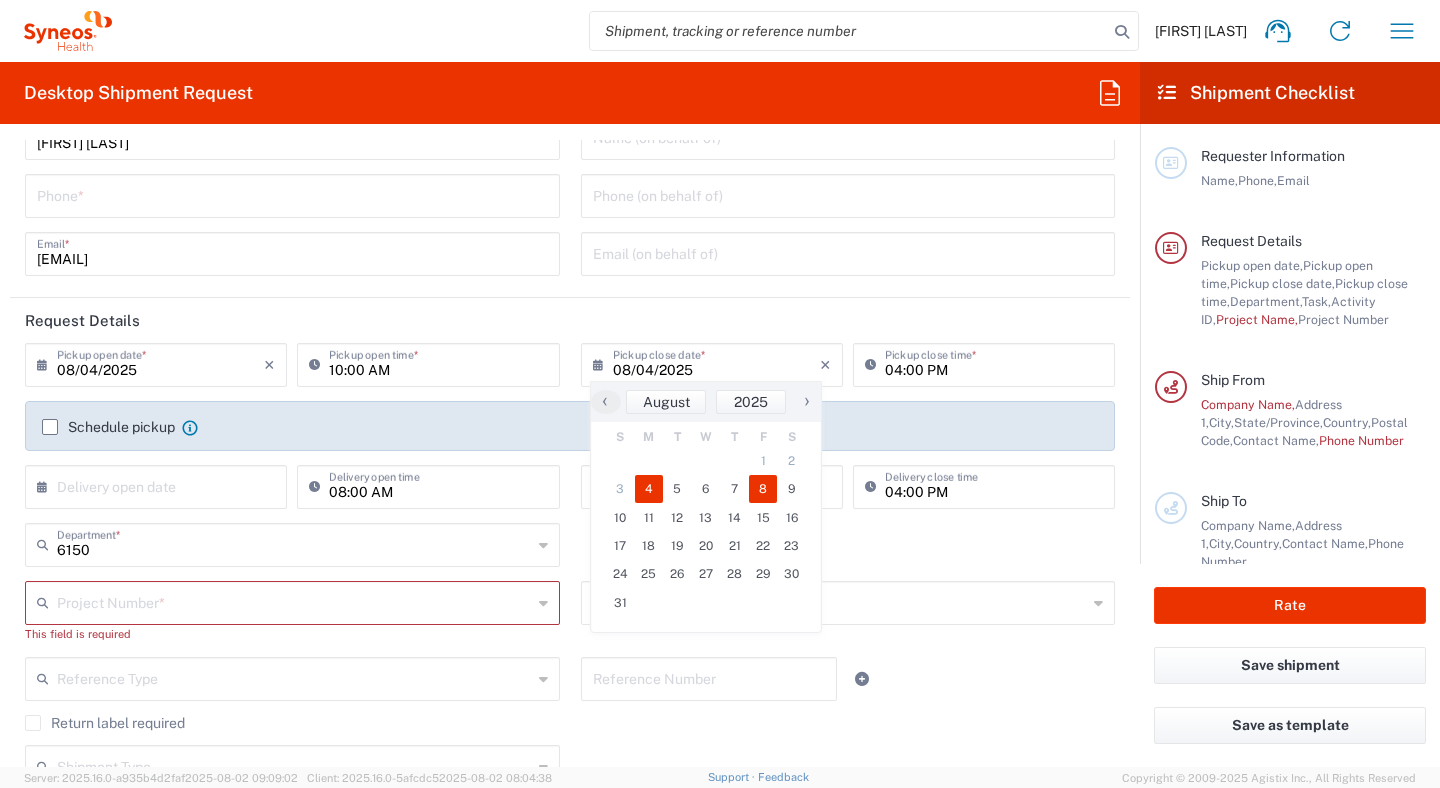 click on "8" 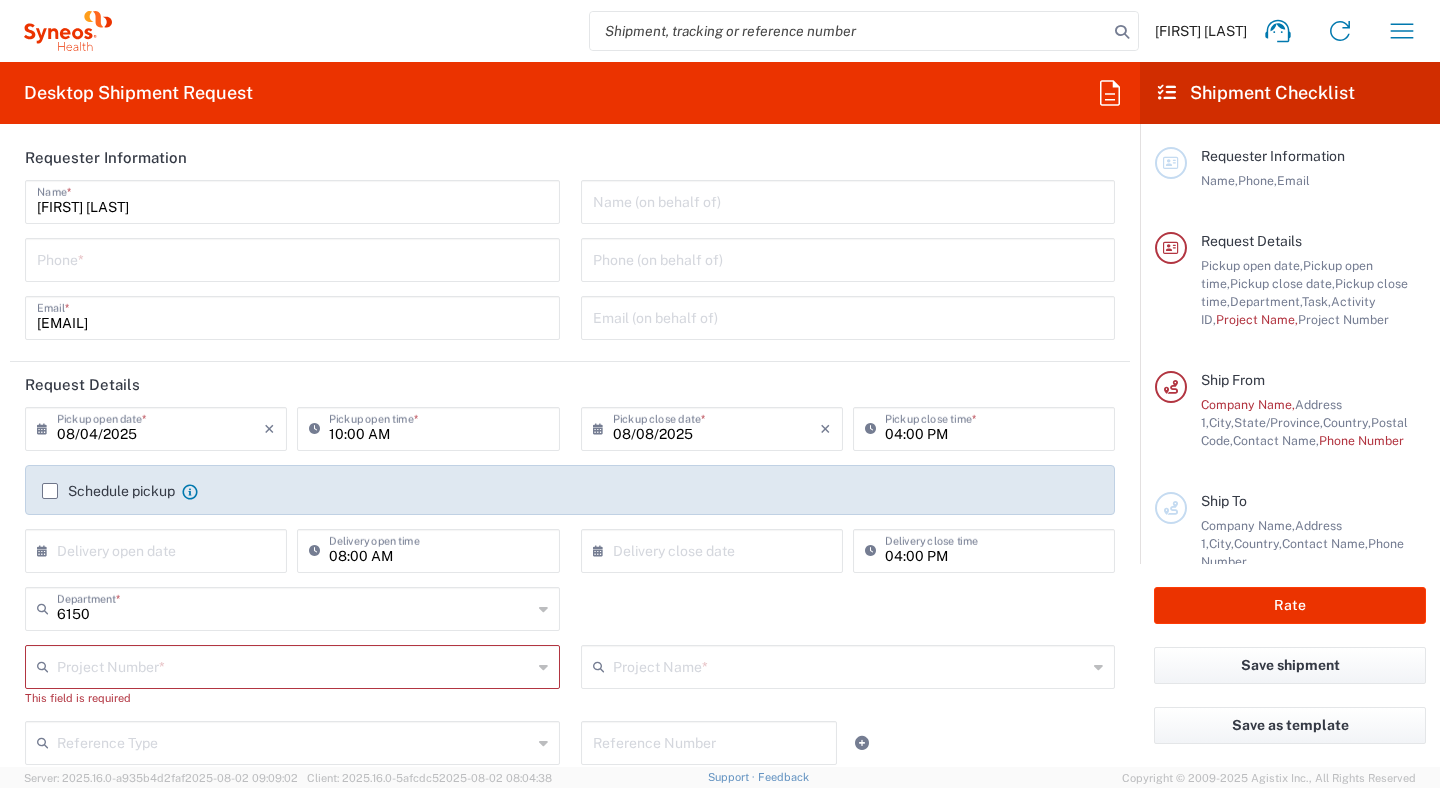 scroll, scrollTop: 0, scrollLeft: 0, axis: both 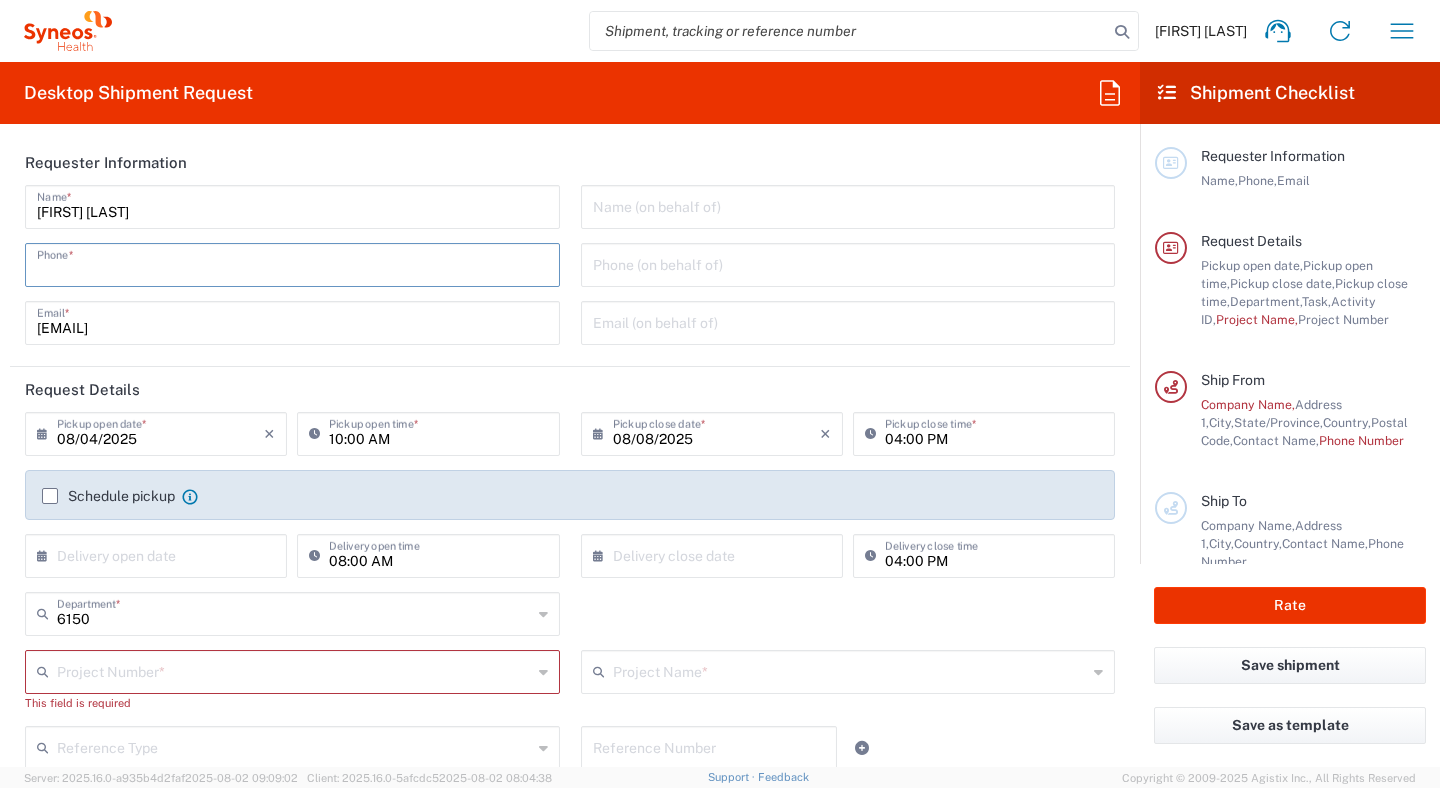 click at bounding box center [292, 263] 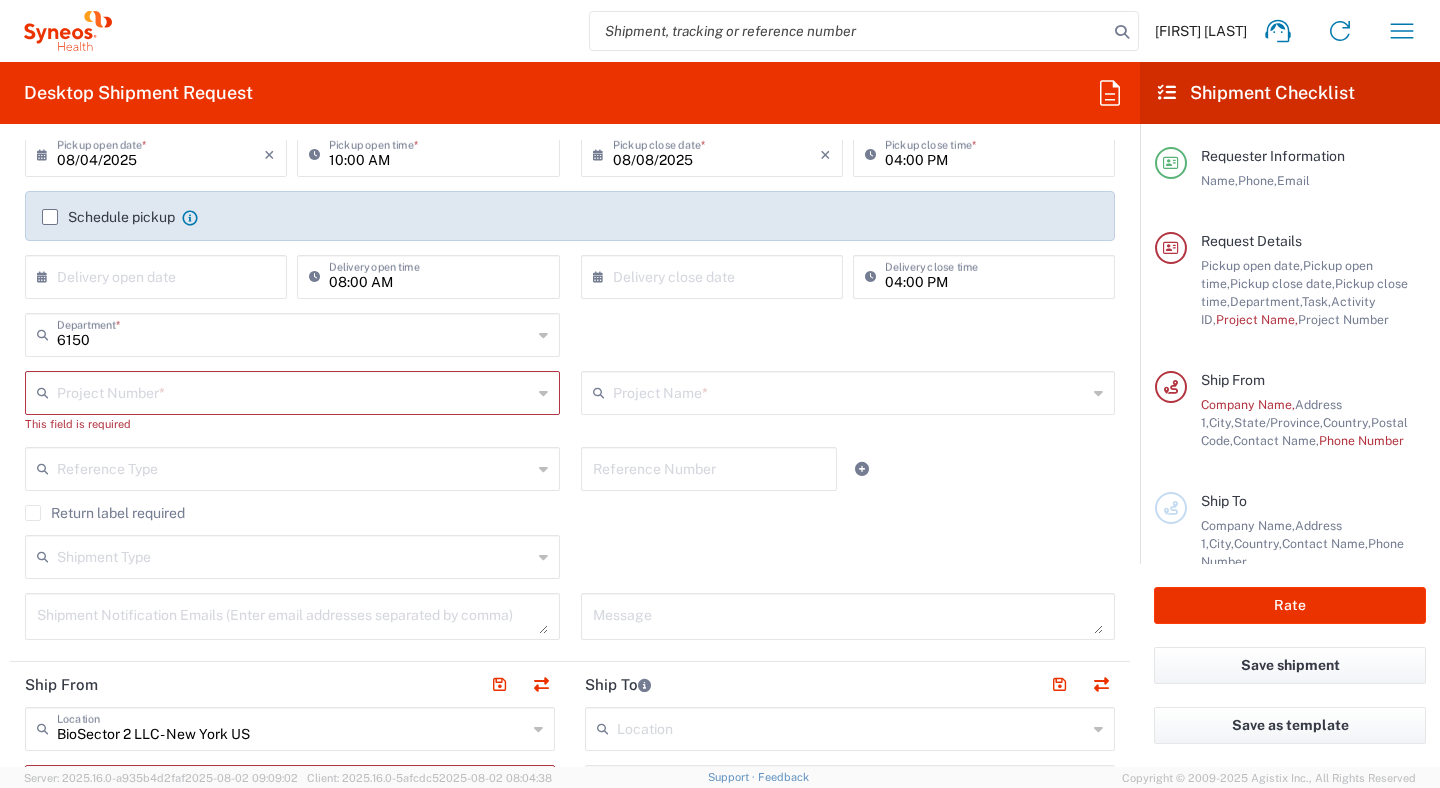 scroll, scrollTop: 311, scrollLeft: 0, axis: vertical 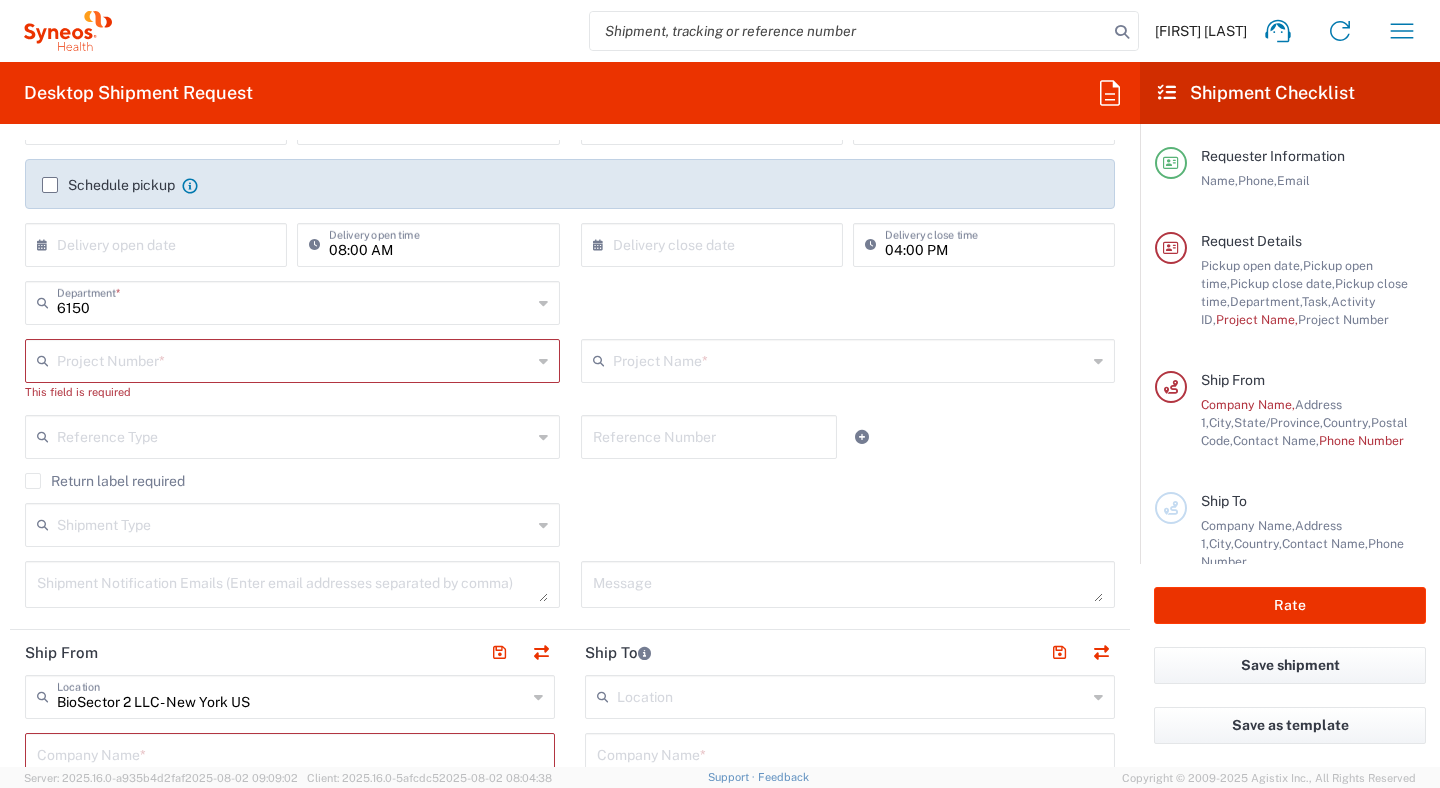 type on "[PHONE]" 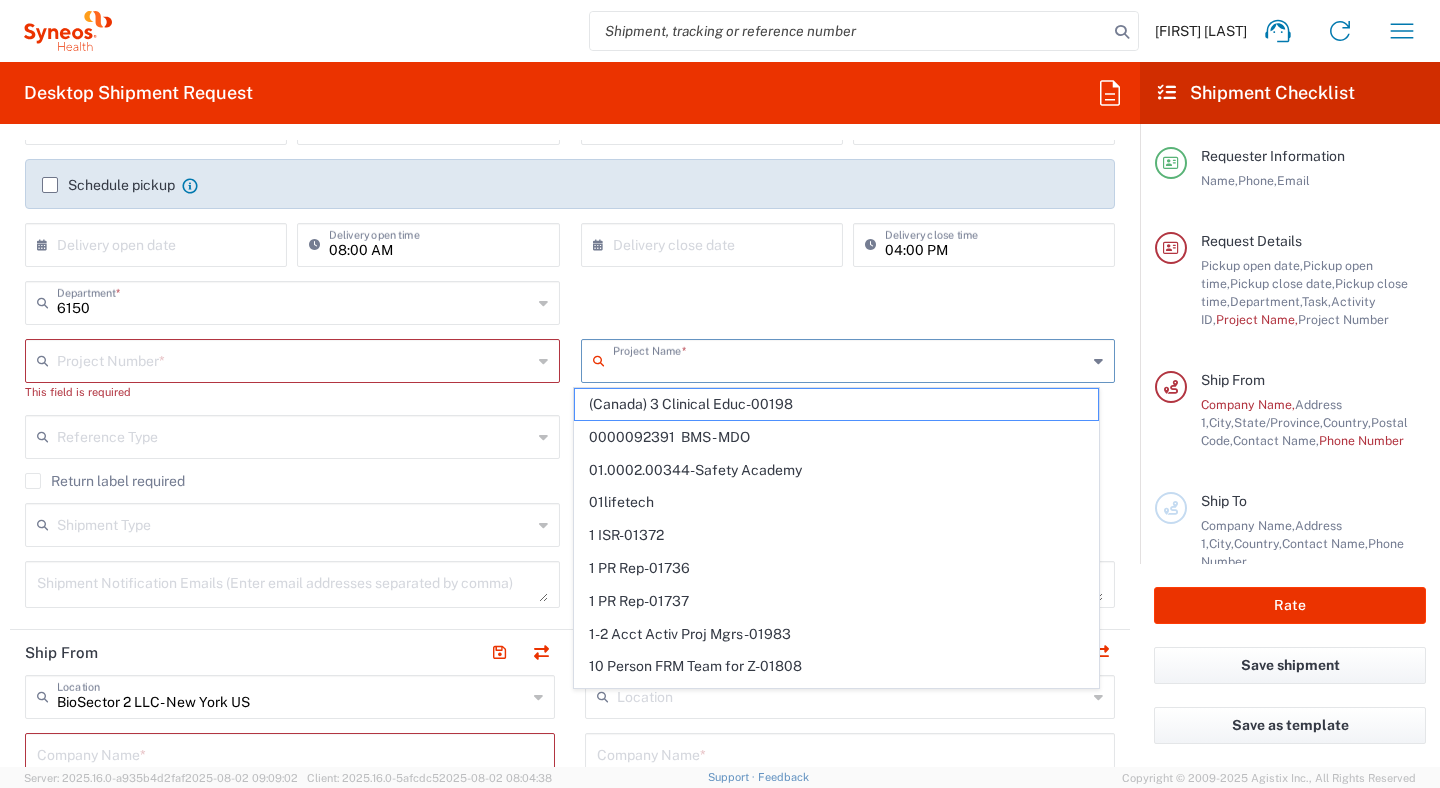 click on "6150  Department  * 6150 3000 3100 3109 3110 3111 3112 3125 3130 3135 3136 3150 3155 3165 3171 3172 3190 3191 3192 3193 3194 3200 3201 3202 3210 3211 Dept 3212 3213 3214 3215 3216 3218 3220 3221 3222 3223 3225 3226 3227 3228 3229 3230 3231 3232 3233 3234 3235 3236 3237 3238 3240" 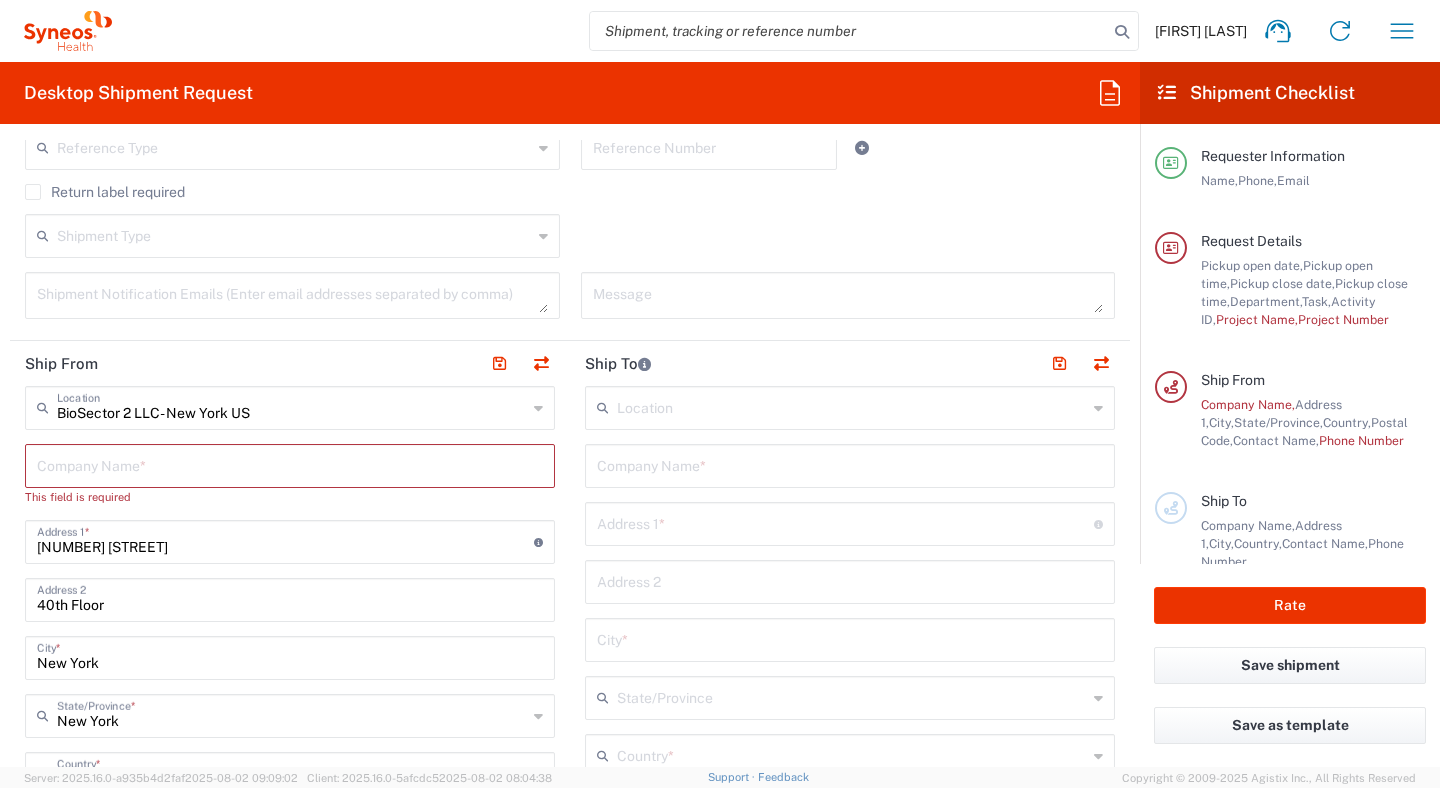 scroll, scrollTop: 612, scrollLeft: 0, axis: vertical 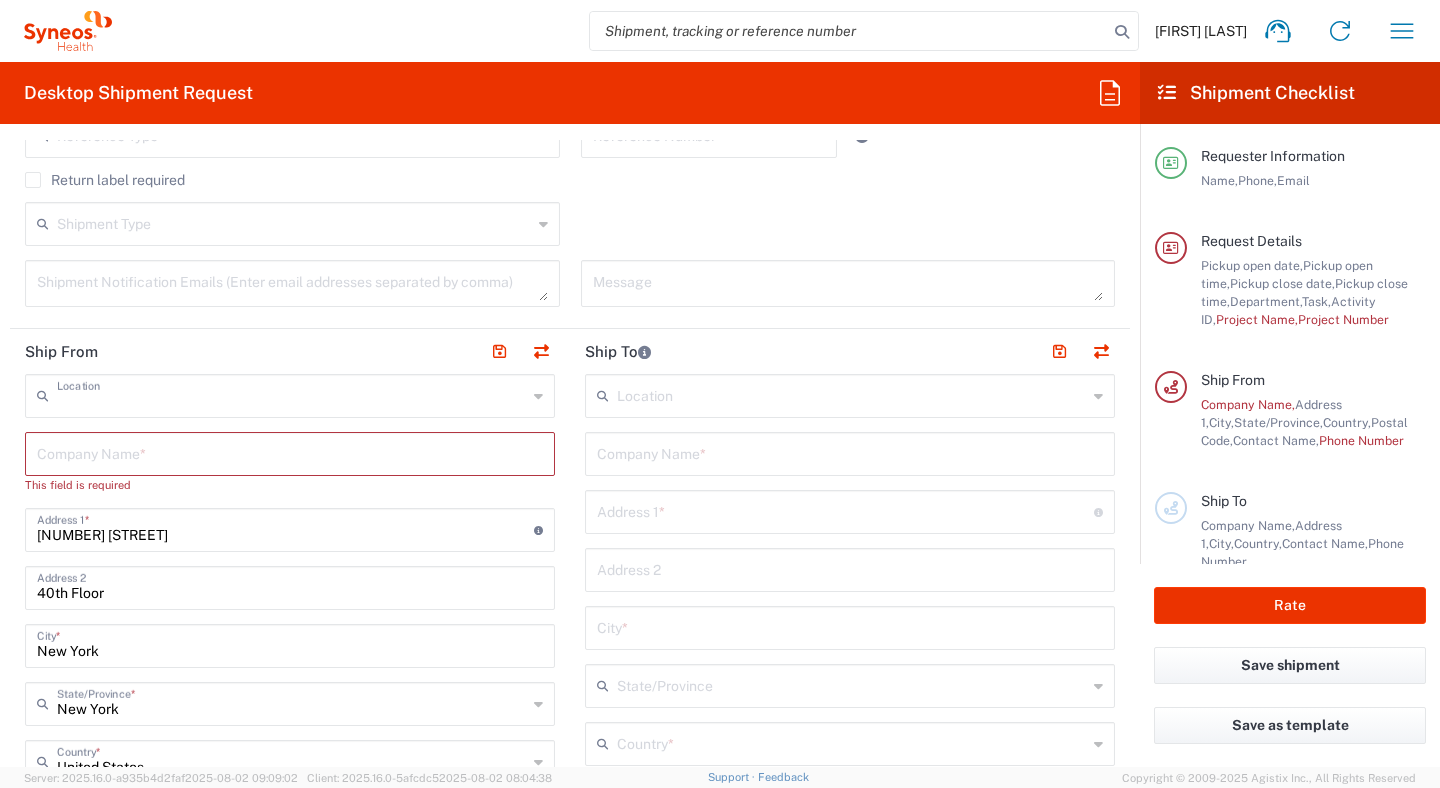 click at bounding box center [292, 394] 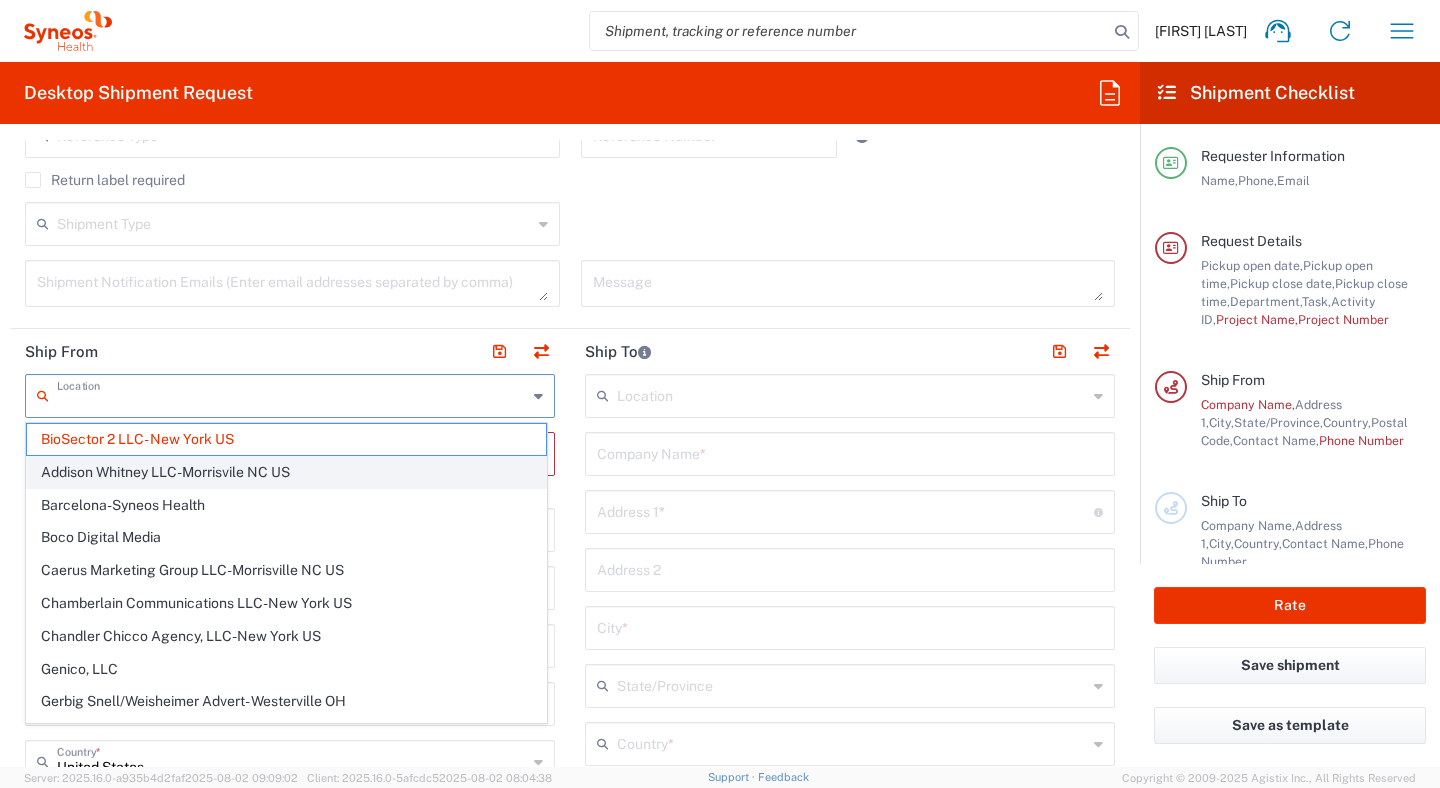 click on "Addison Whitney LLC-Morrisvile NC US" 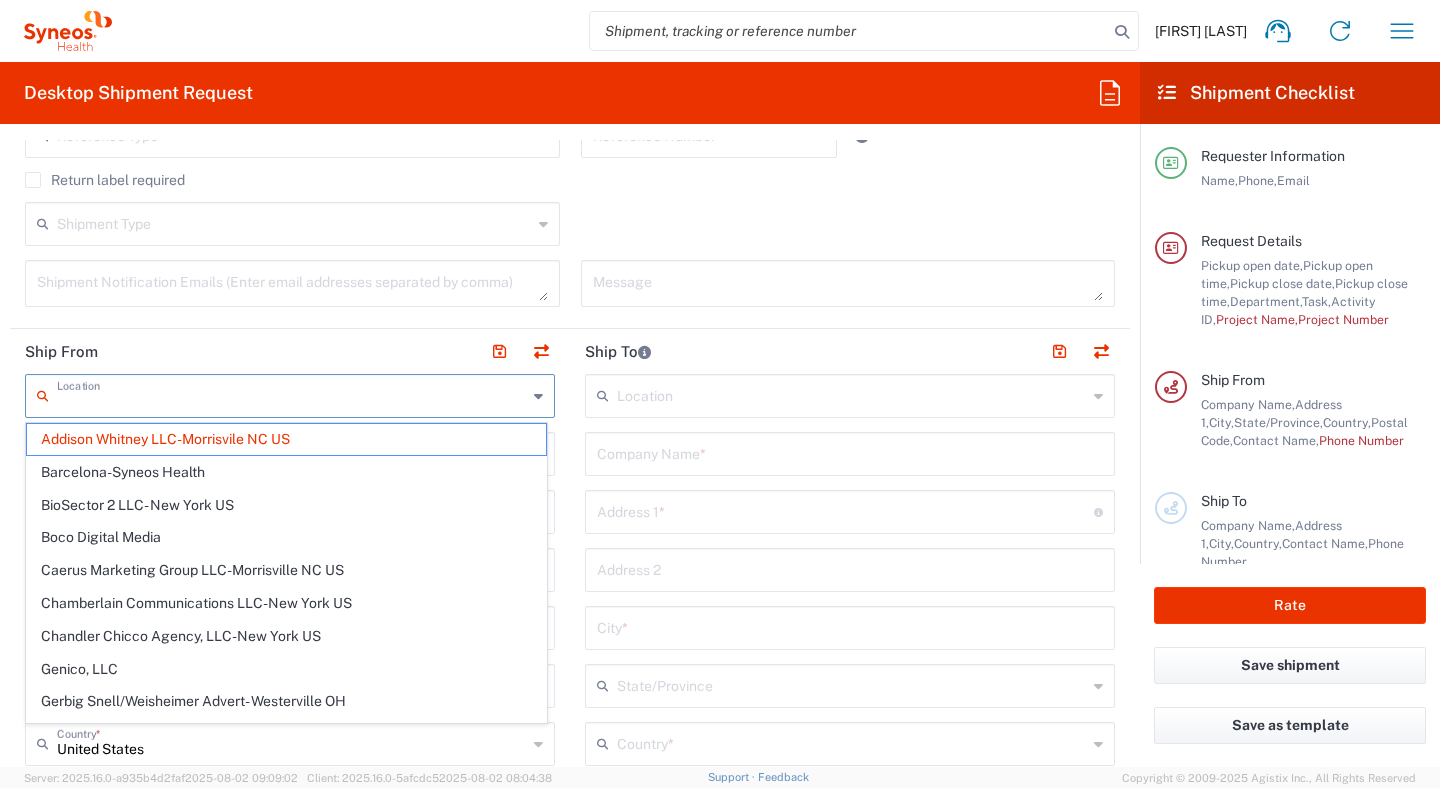 click at bounding box center (292, 394) 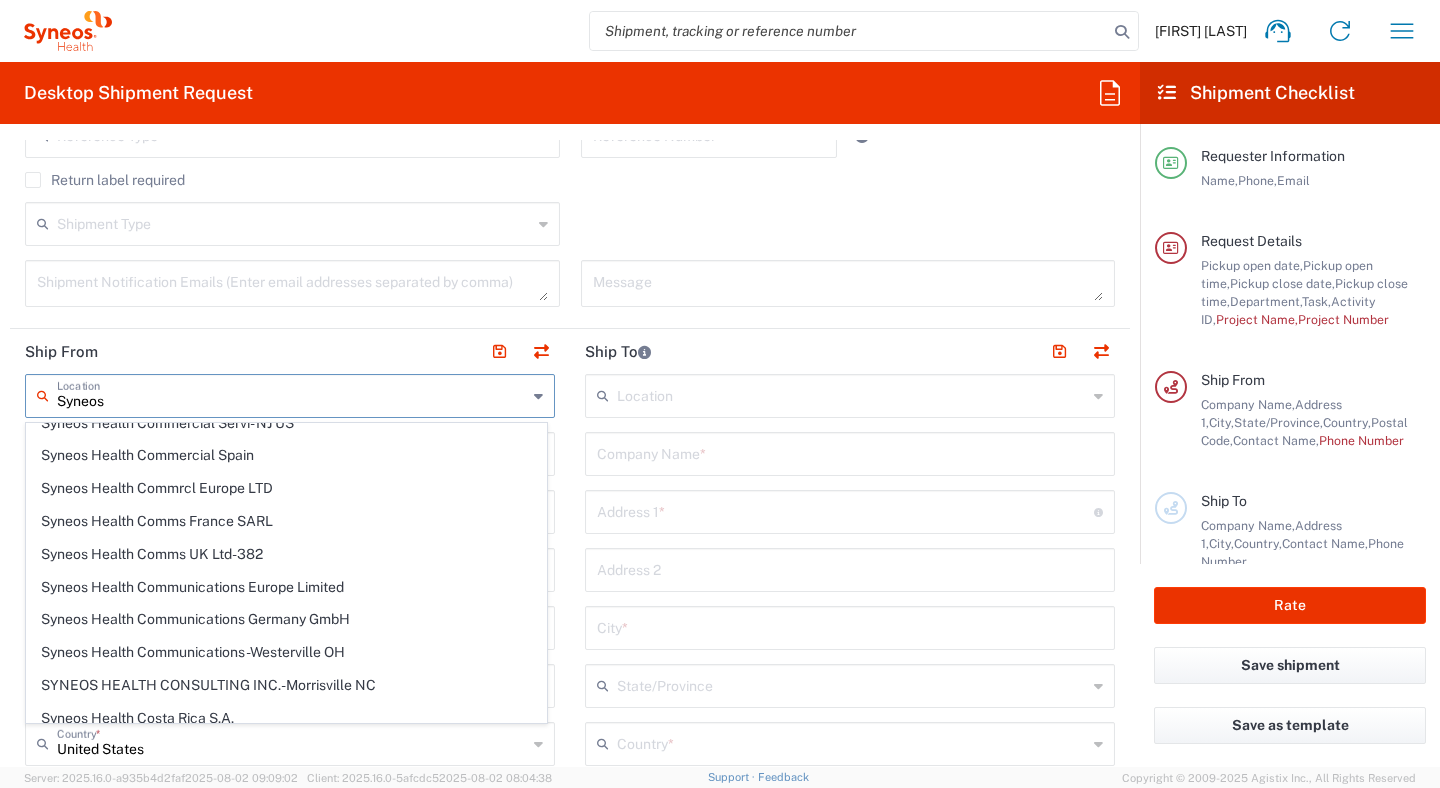 scroll, scrollTop: 850, scrollLeft: 0, axis: vertical 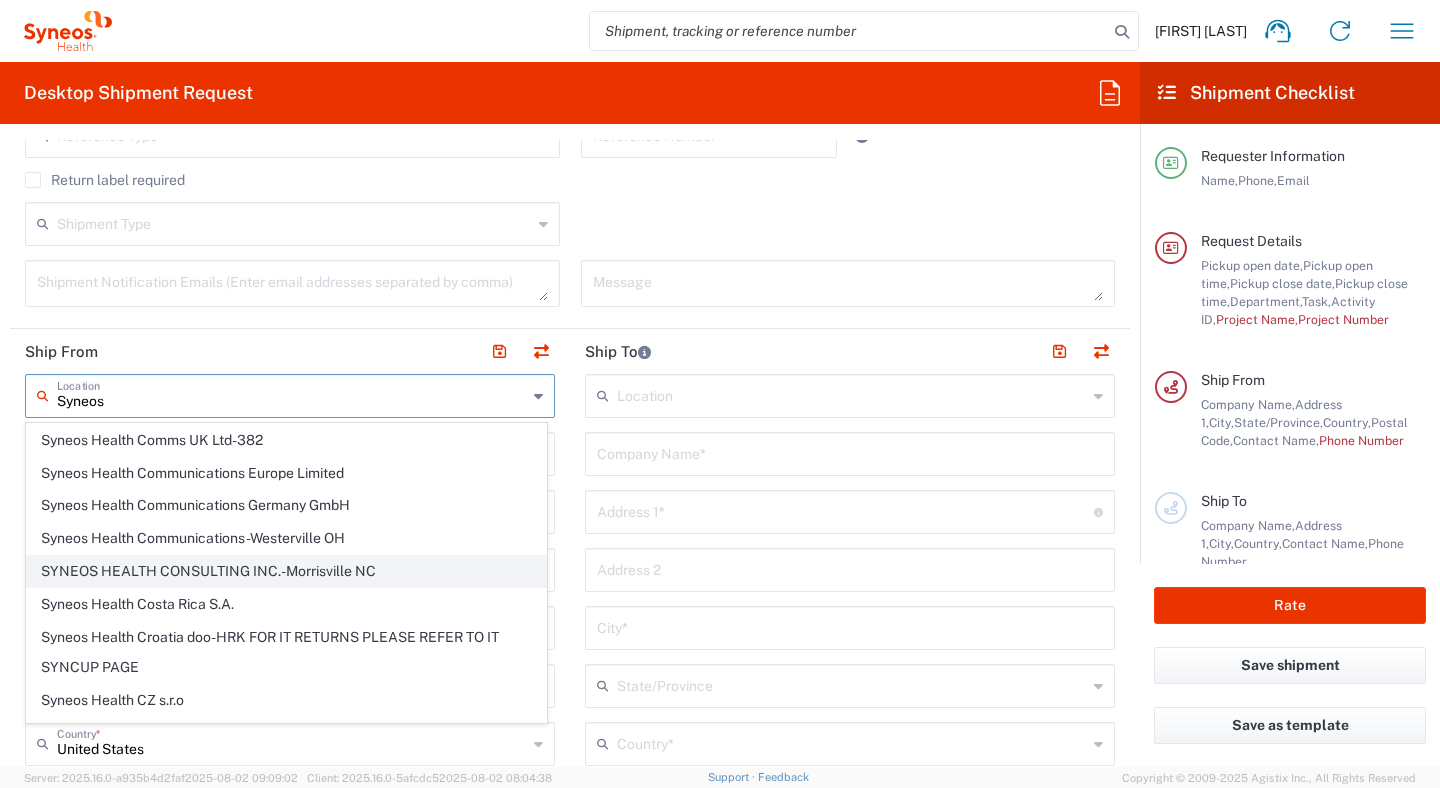 click on "SYNEOS HEALTH CONSULTING INC.-Morrisville NC" 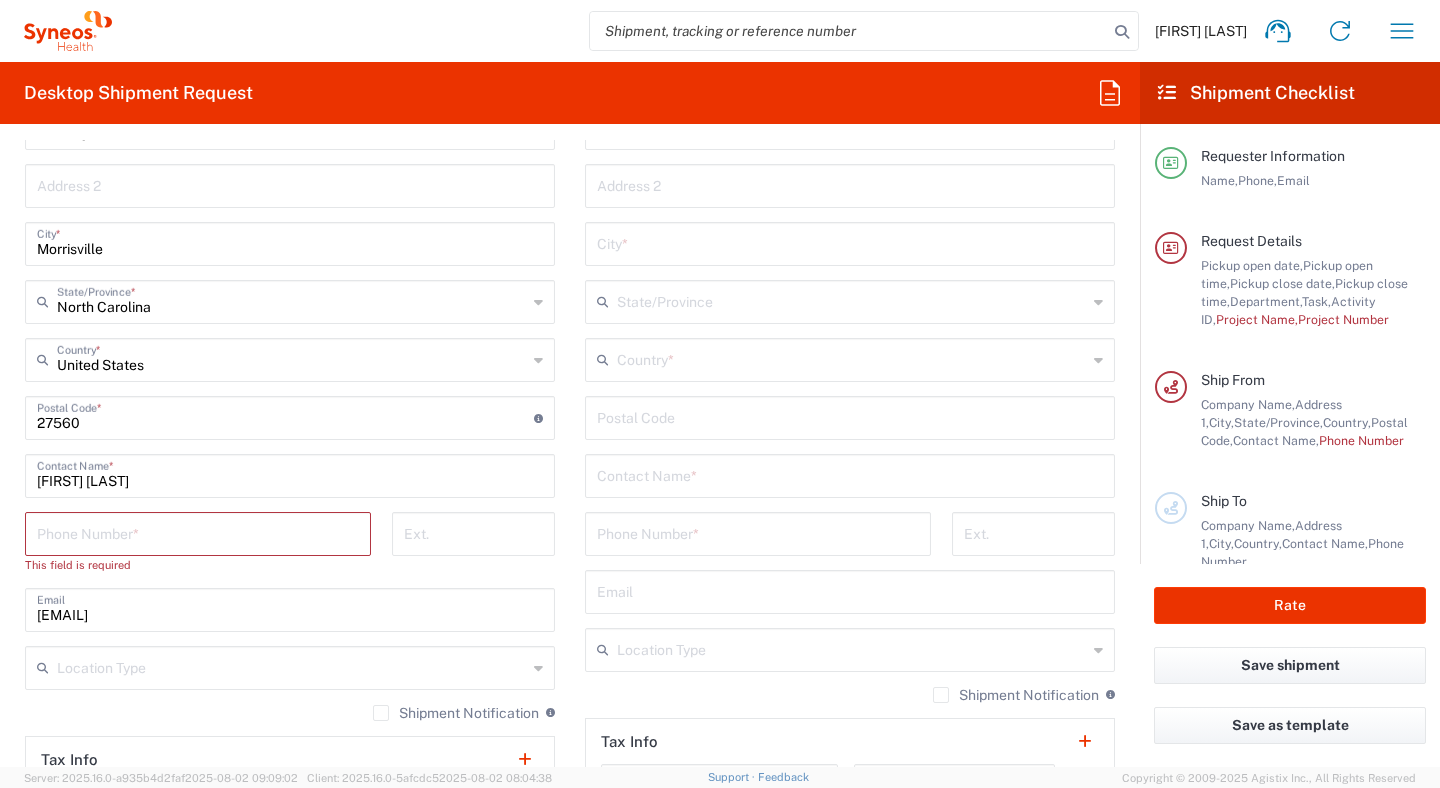 scroll, scrollTop: 998, scrollLeft: 0, axis: vertical 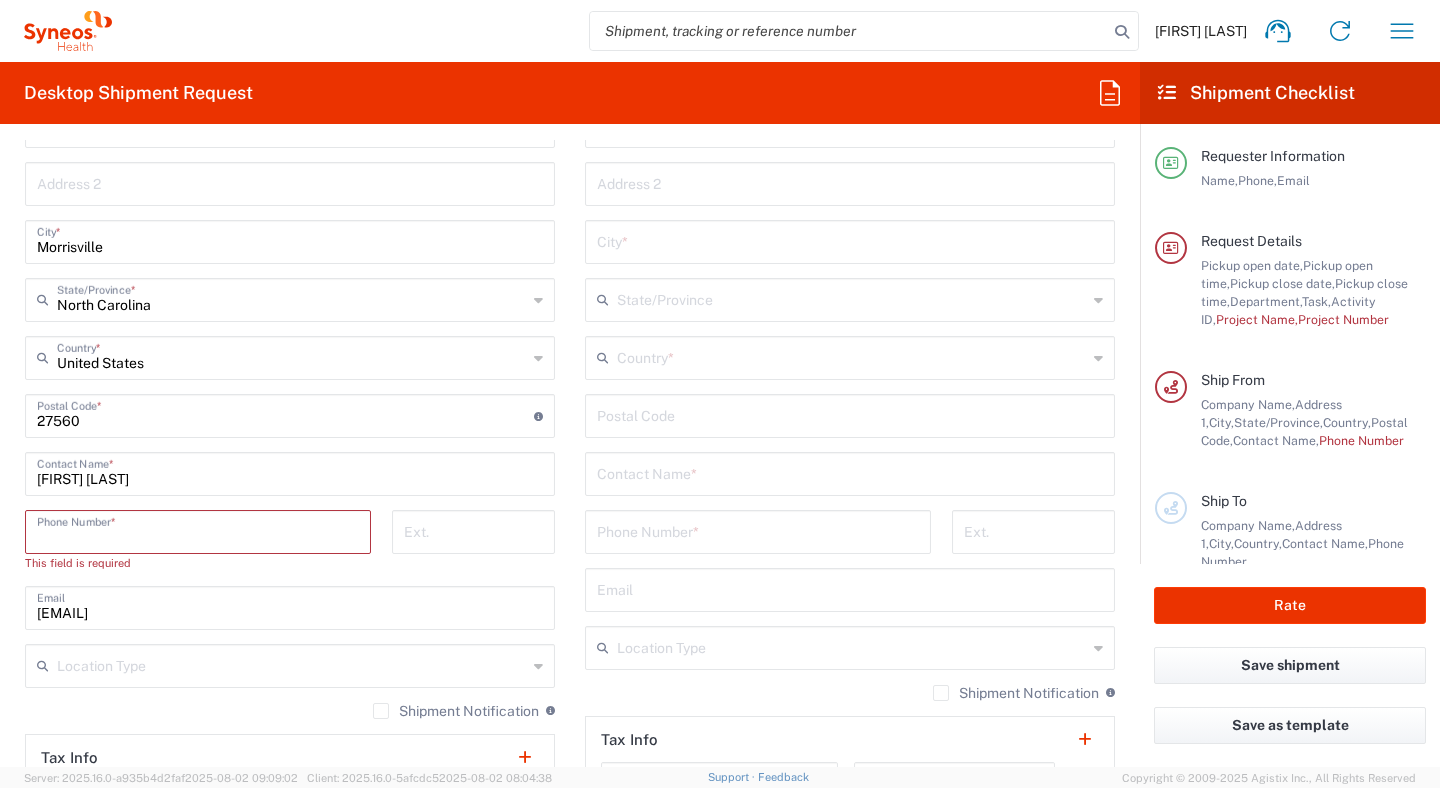 click at bounding box center [198, 530] 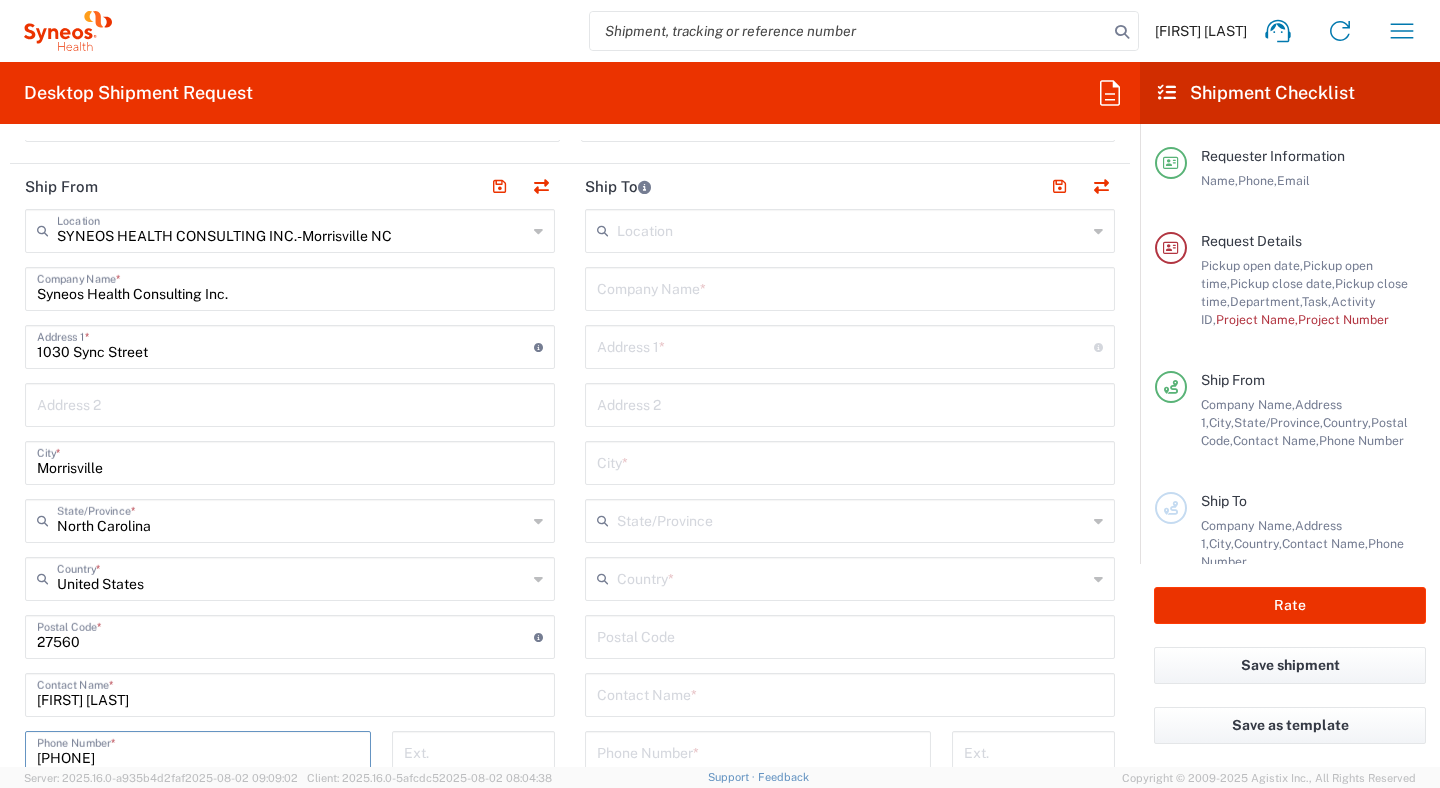 scroll, scrollTop: 593, scrollLeft: 0, axis: vertical 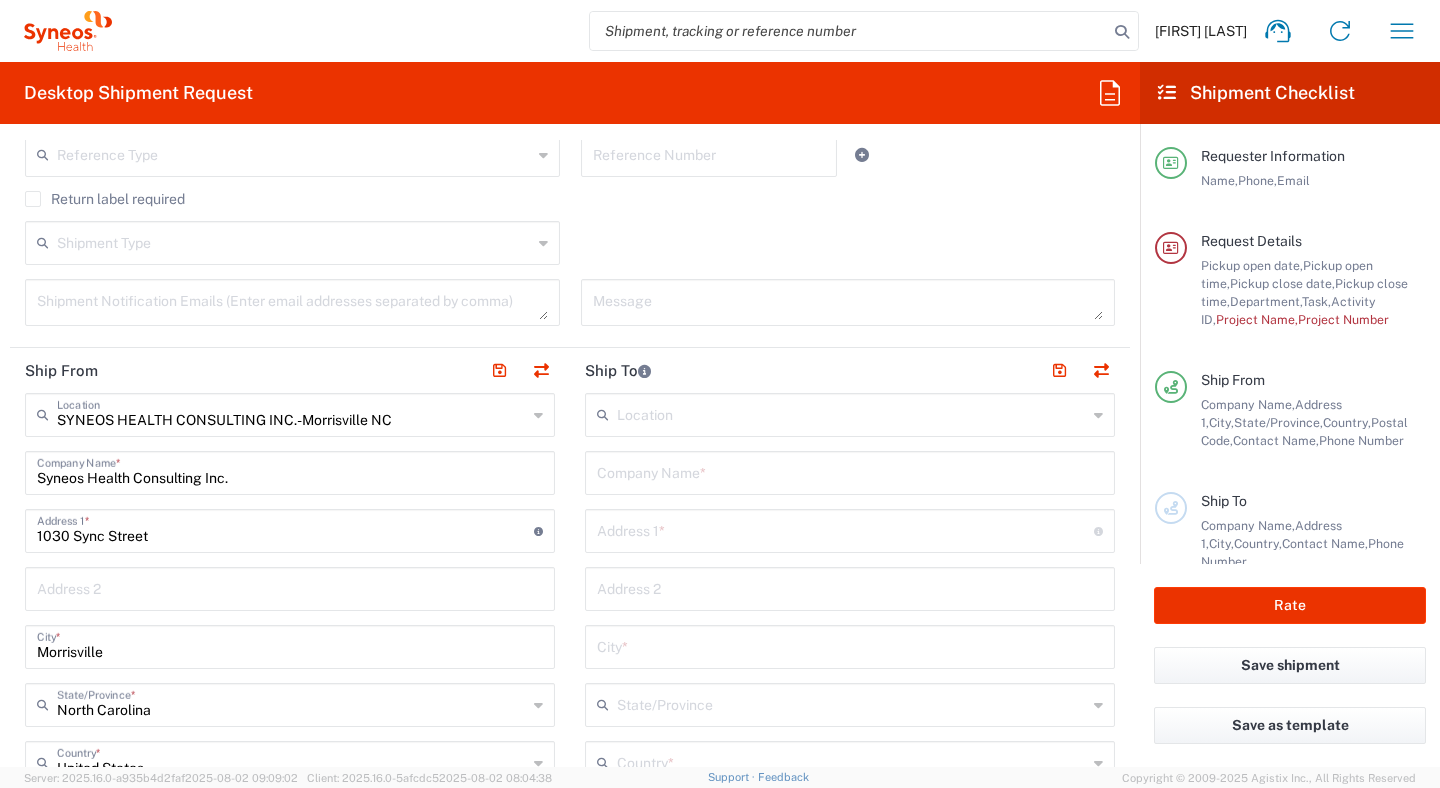 type on "[PHONE]" 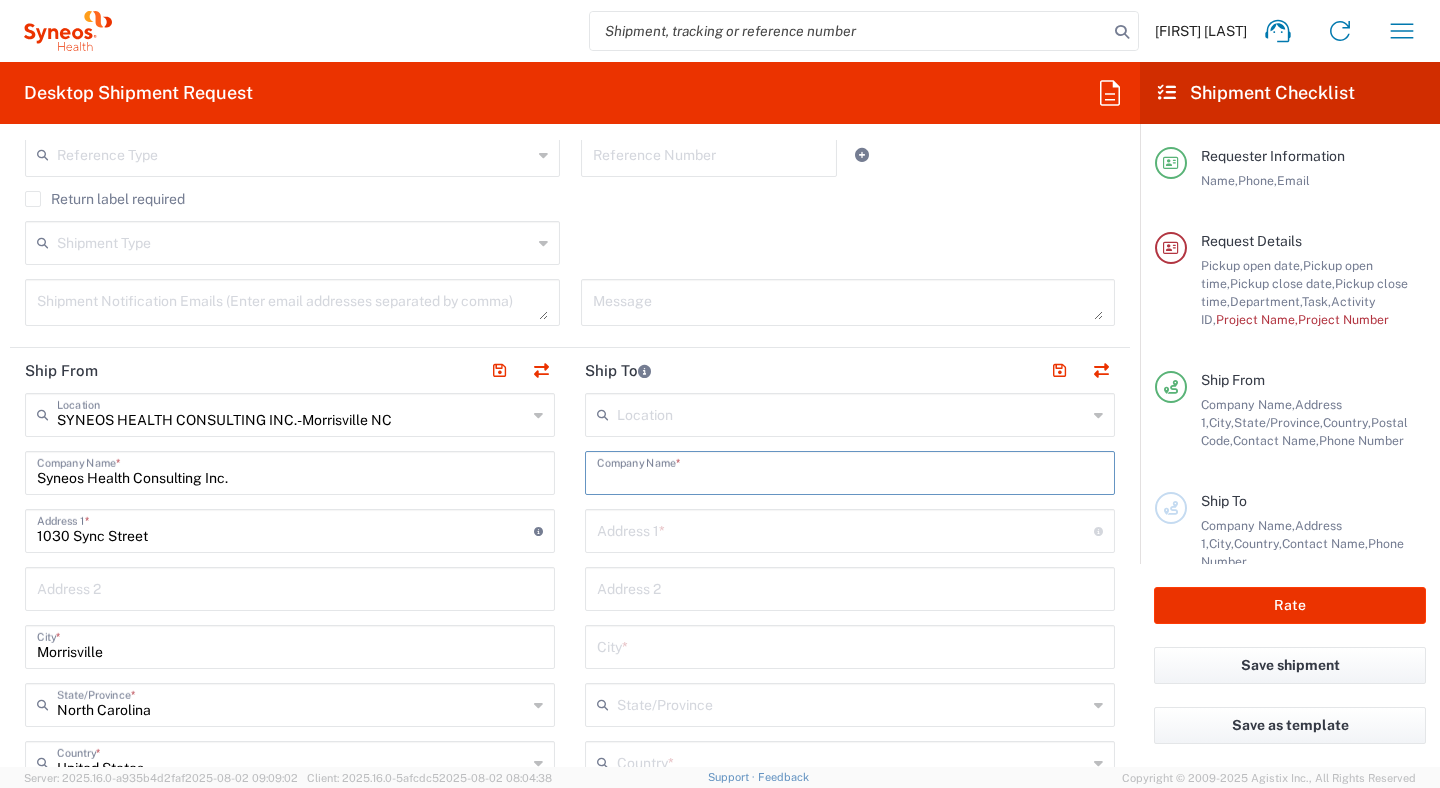 click at bounding box center (850, 471) 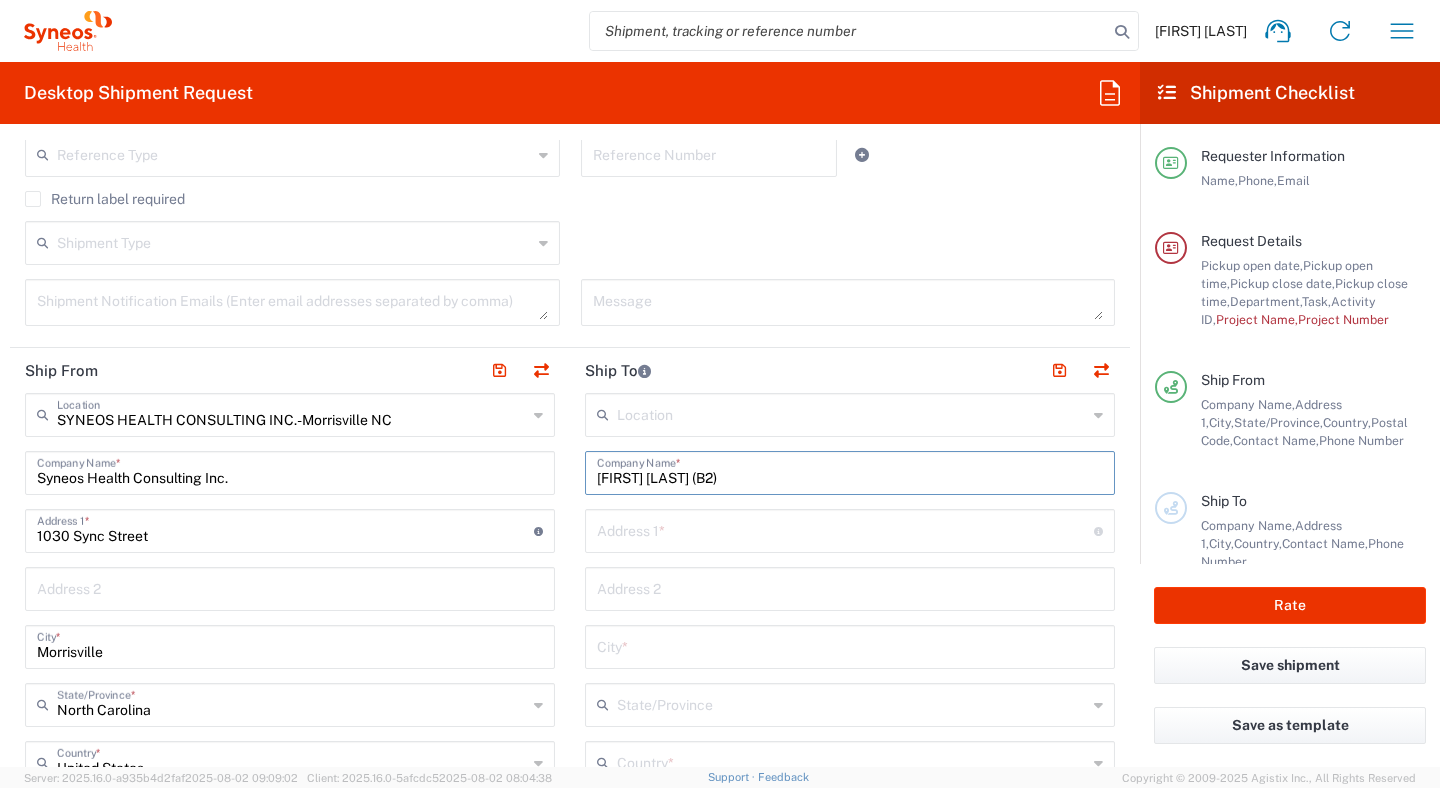 type on "[FIRST] [LAST] (B2)" 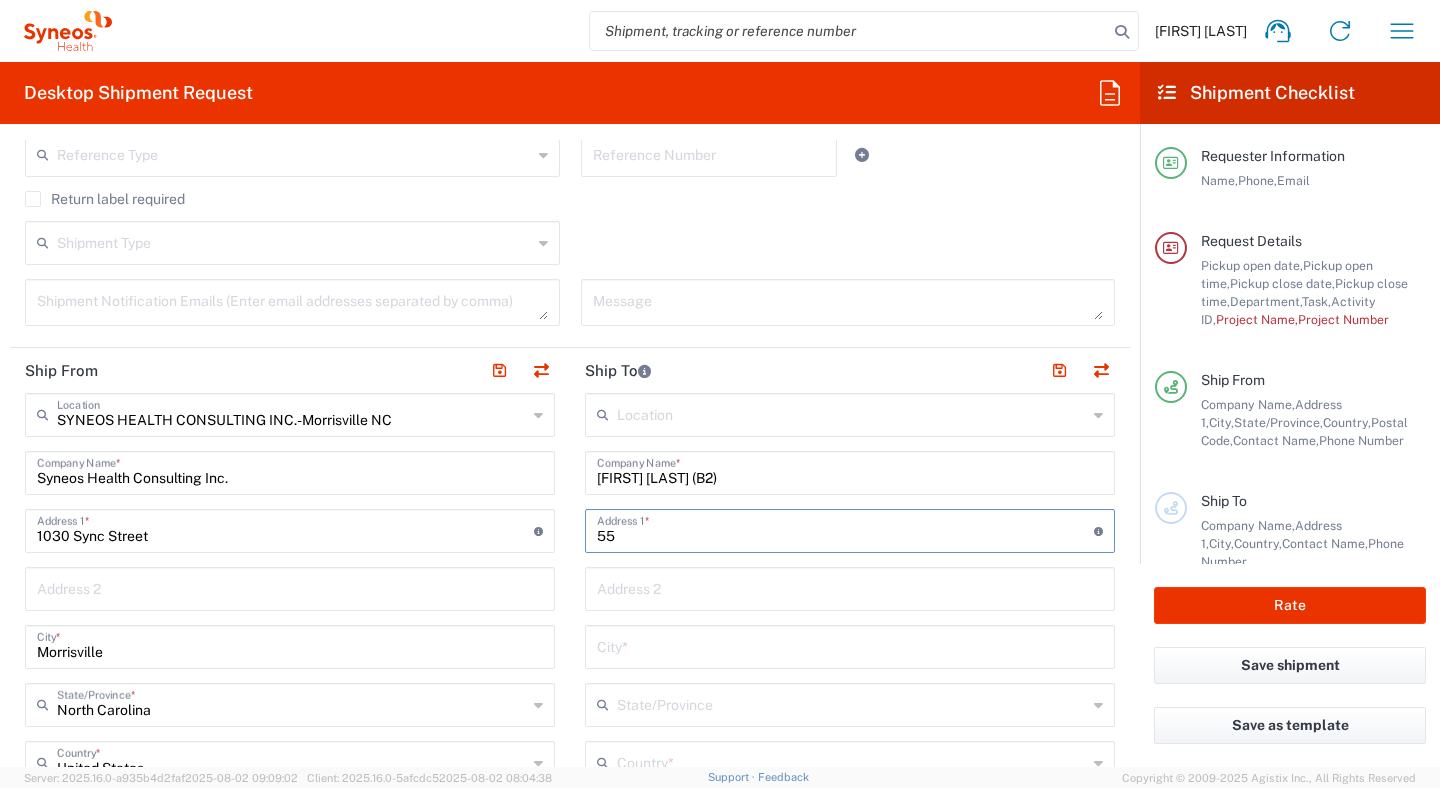 type on "55" 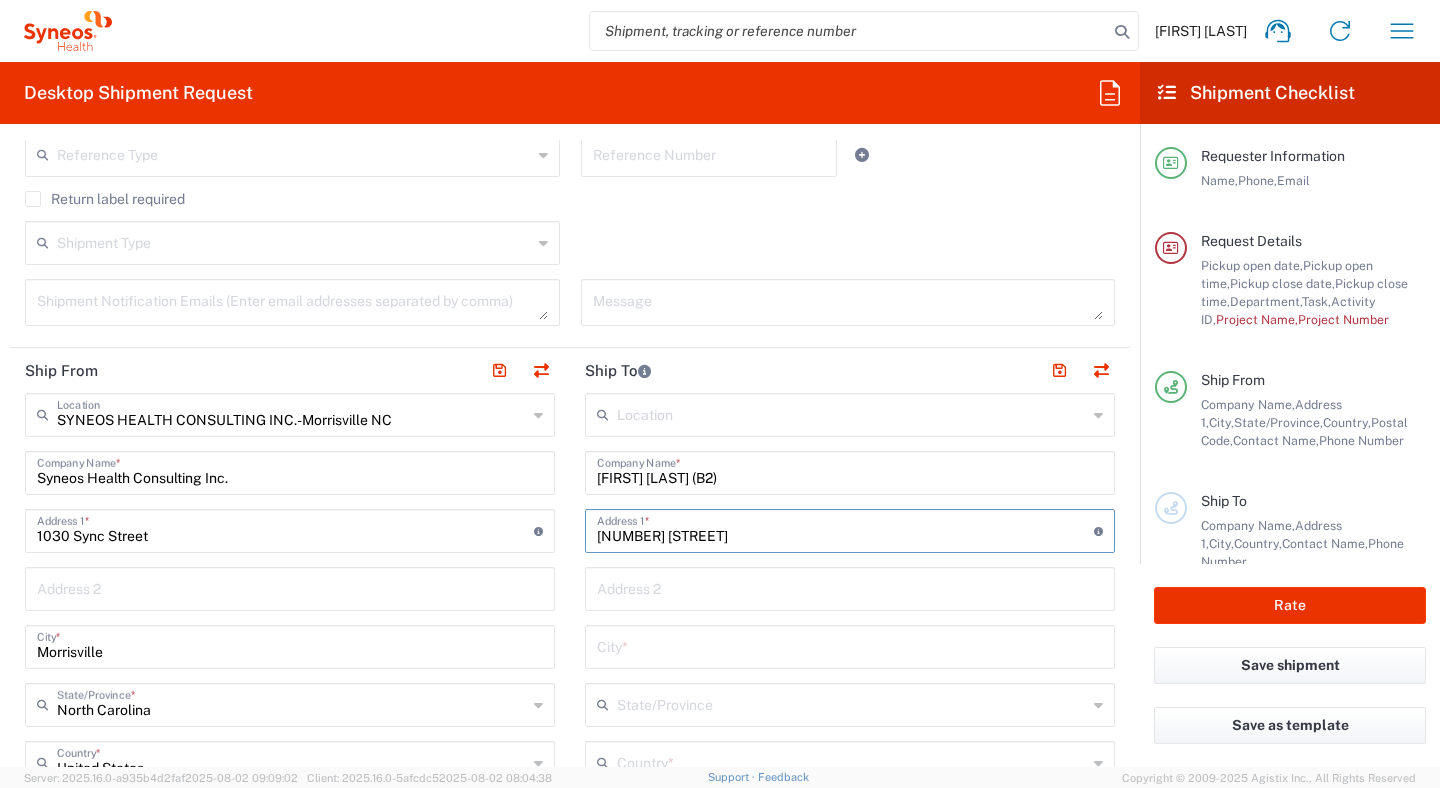type on "[CITY]" 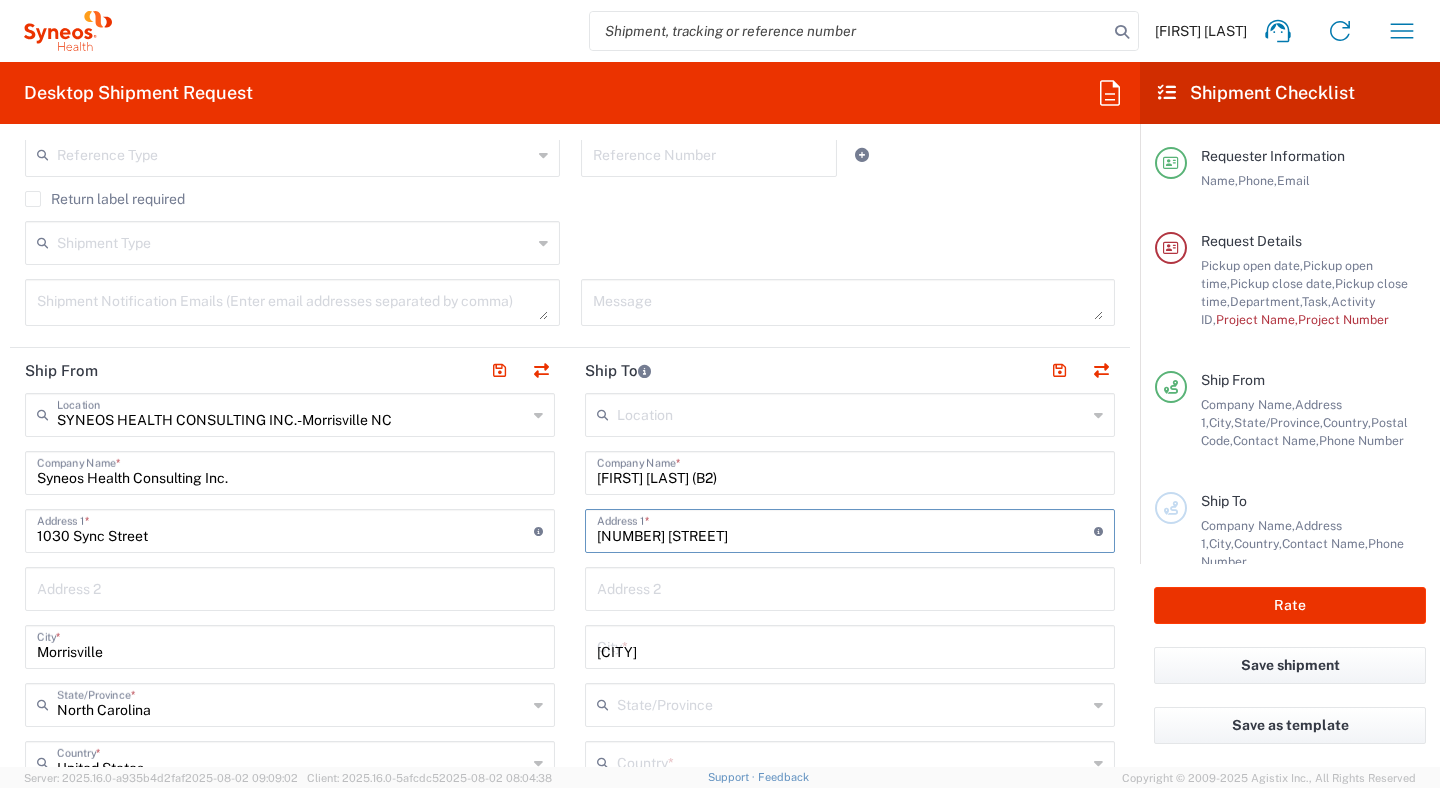 type on "New York" 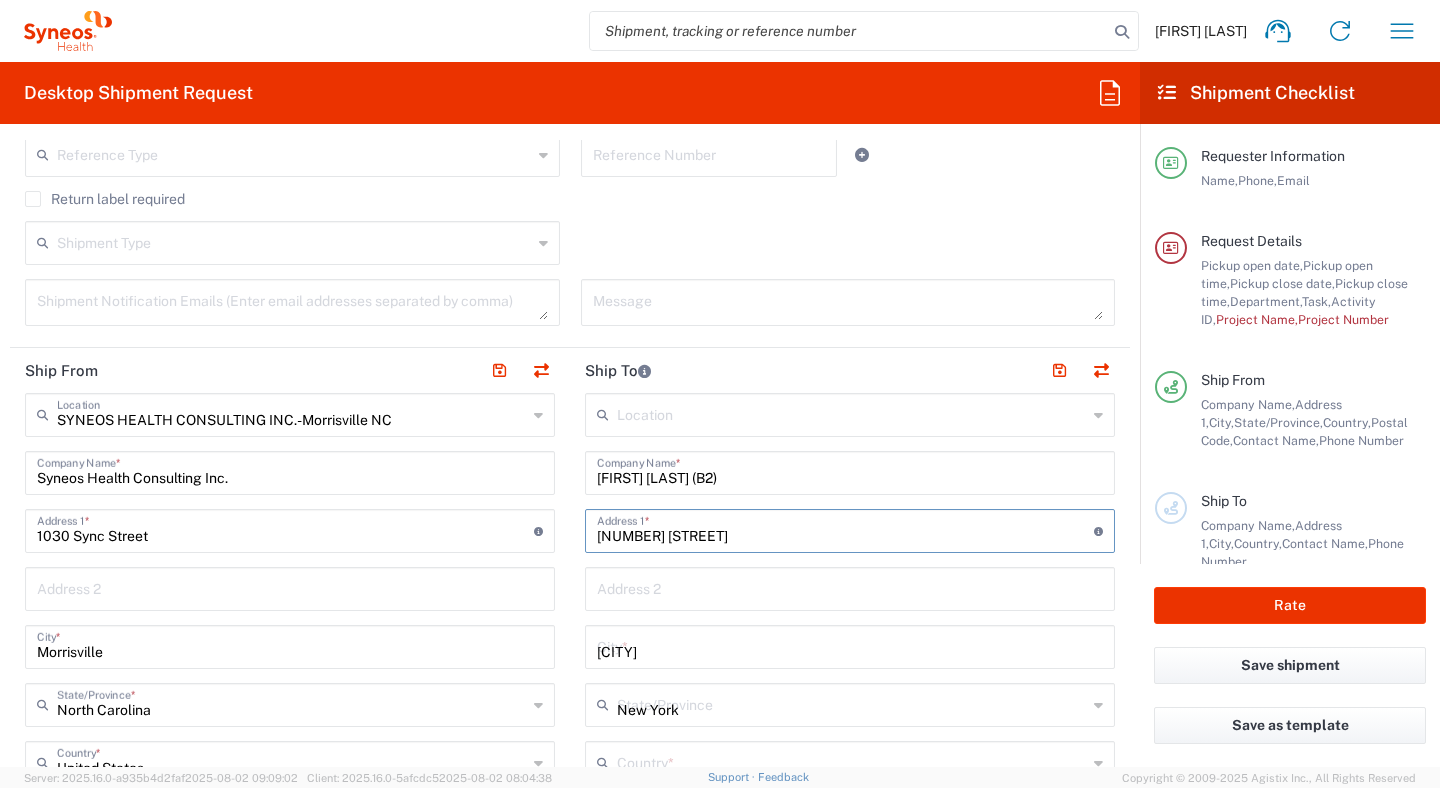 type on "US" 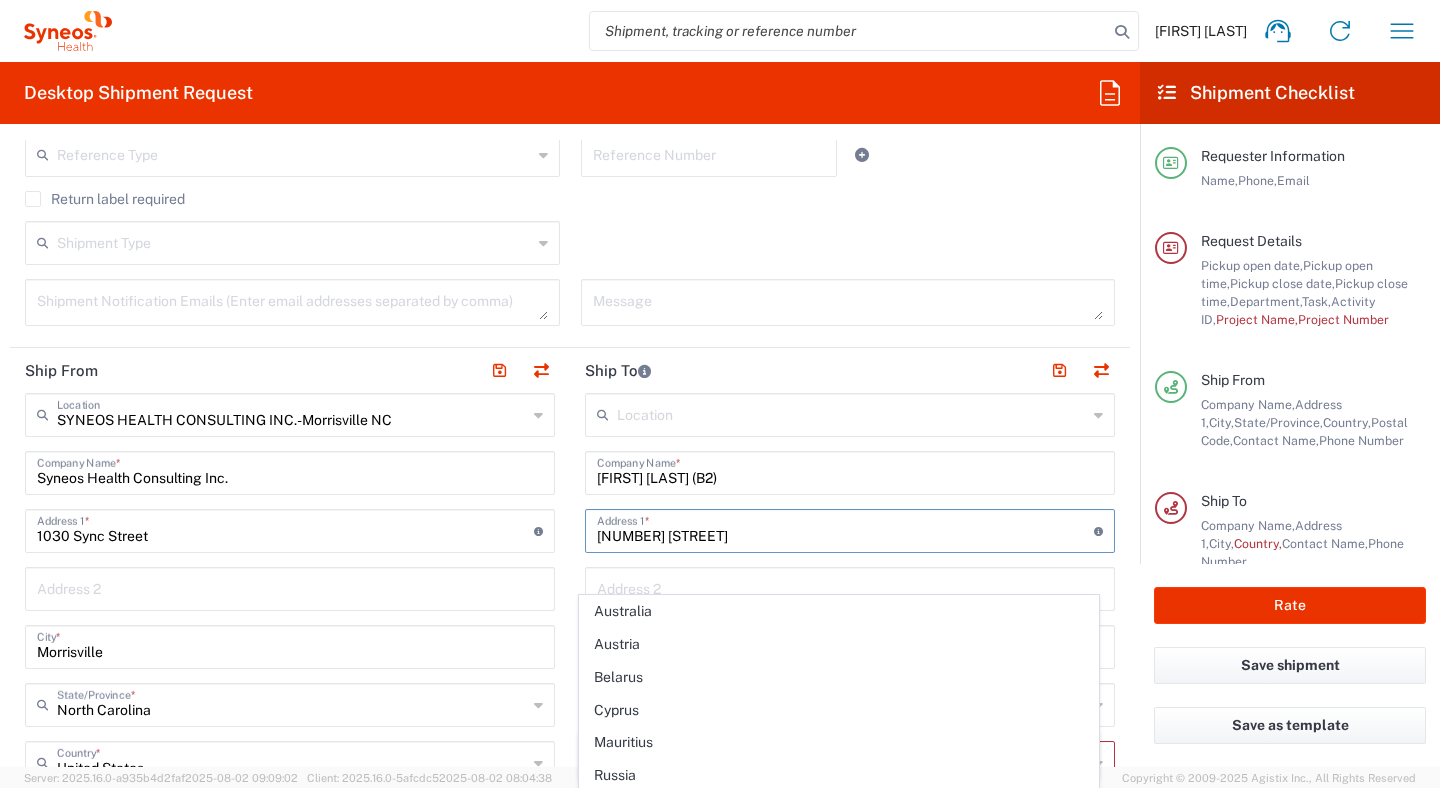 click on "Location  Addison Whitney LLC-Morrisvile NC US Barcelona-Syneos Health BioSector 2 LLC- New York US Boco Digital Media Caerus Marketing Group LLC-Morrisville NC US Chamberlain Communications LLC-New York US Chandler Chicco Agency, LLC-New York US Genico, LLC Gerbig Snell/Weisheimer Advert- Westerville OH Haas & Health Partner Public Relations GmbH Illingworth Research Group Ltd-Macclesfield UK Illingworth Rsrch Grp (France) Illingworth Rsrch Grp (Italy) Illingworth Rsrch Grp (Spain) Illingworth Rsrch Grp (USA) In Illingworth Rsrch Grp(Australi INC Research Clin Svcs Mexico inVentiv Health Philippines, Inc. IRG - Morrisville Warehouse IVH IPS Pvt Ltd- India IVH Mexico SA de CV NAVICOR GROUP, LLC- New York US PALIO + IGNITE, LLC- Westerville OH US Pharmaceutical Institute LLC- Morrisville NC US PT Syneos Health Indonesia Rx dataScience Inc-Morrisville NC US RxDataScience India Private Lt Syneos Health (Beijing) Inc.Lt Syneos Health (Shanghai) Inc. Ltd. Syneos Health (Thailand) Limit Syneos Health Argentina SA" 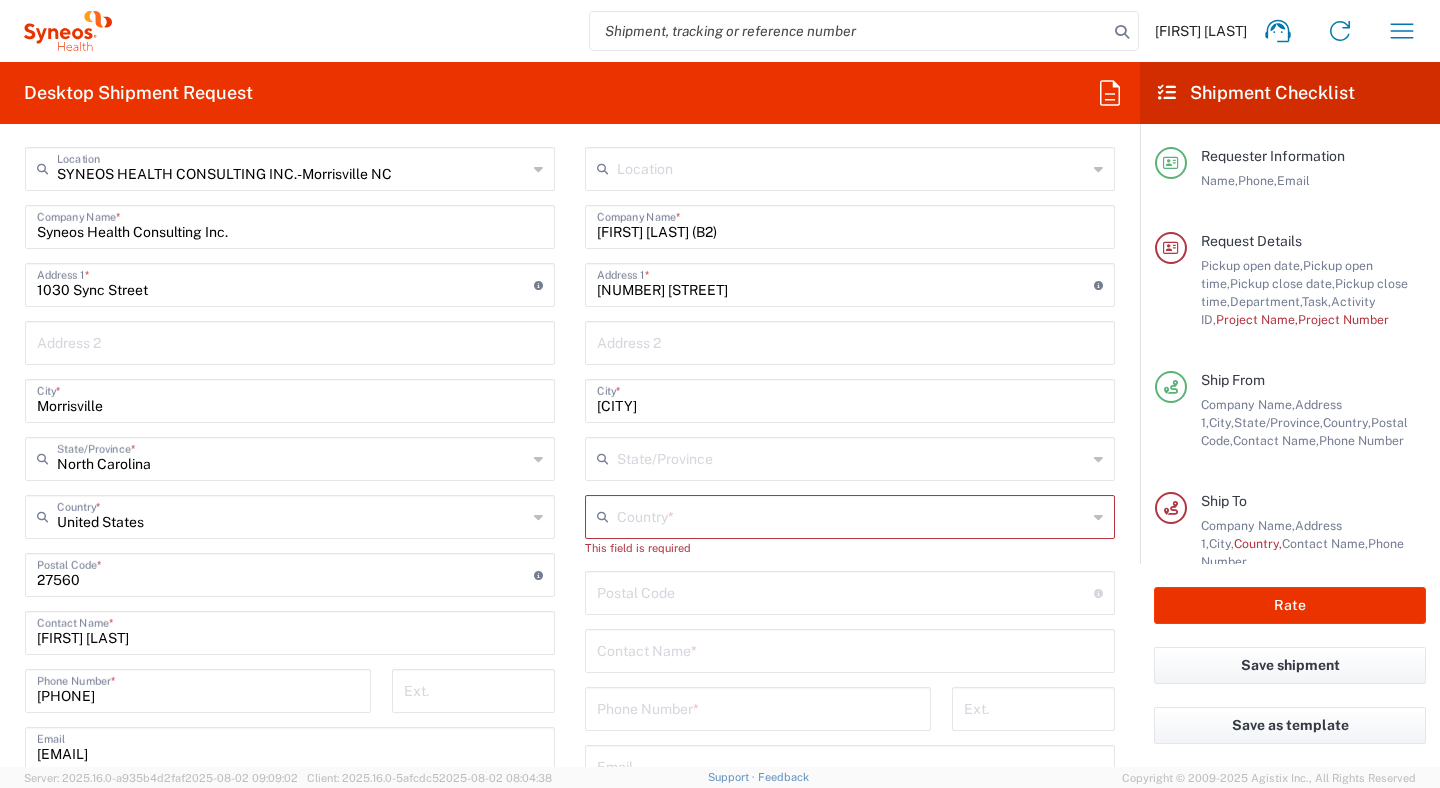 scroll, scrollTop: 881, scrollLeft: 0, axis: vertical 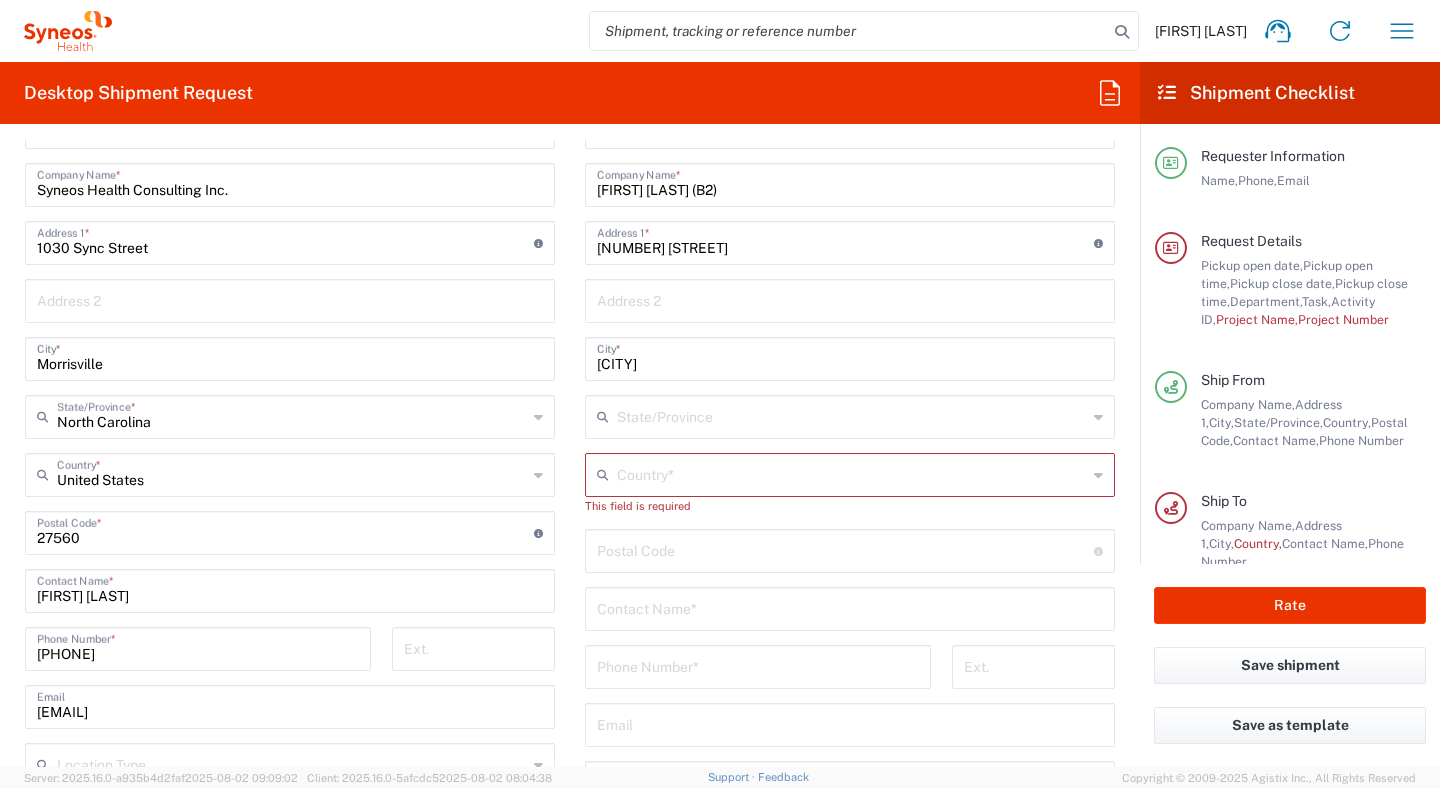 click at bounding box center (852, 415) 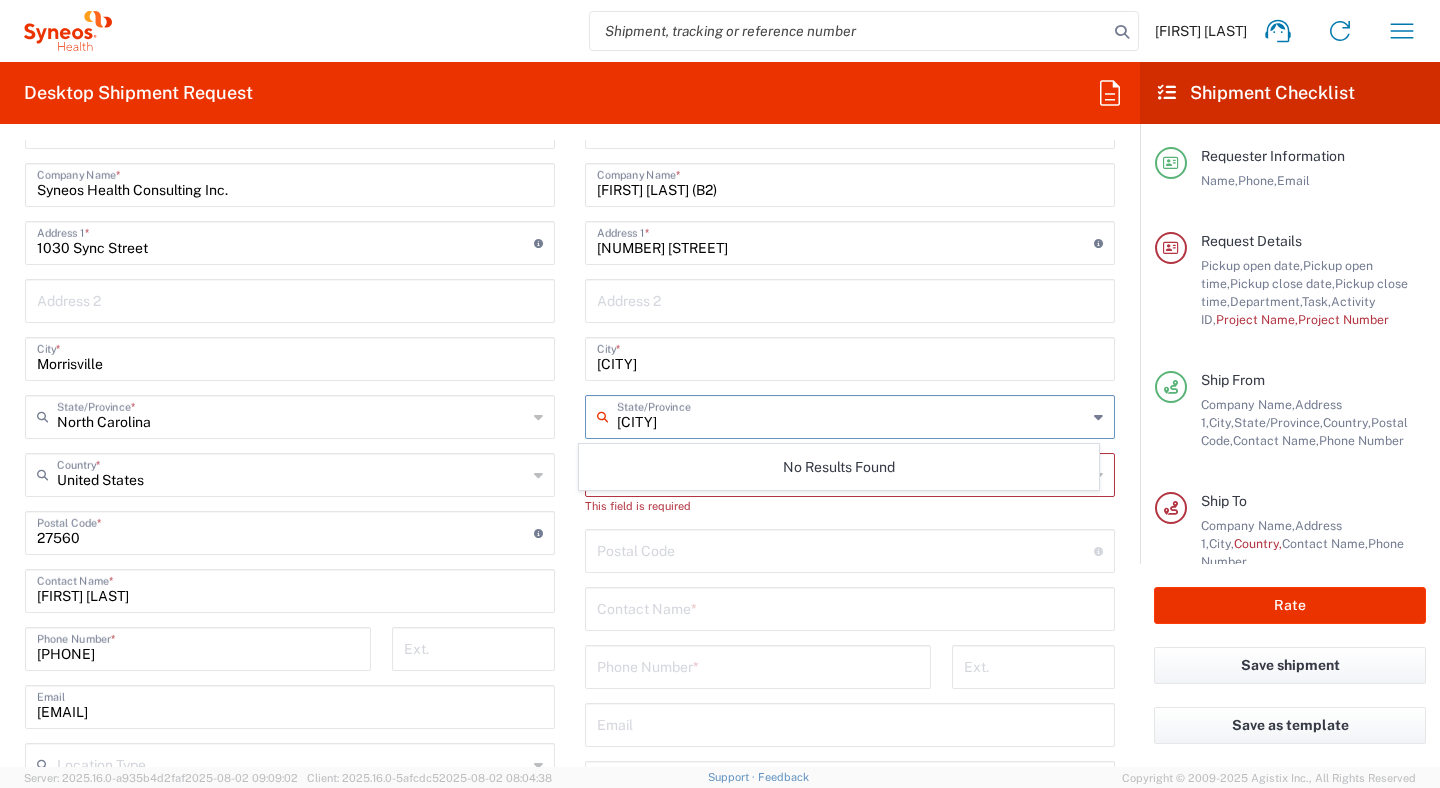 type on "New york" 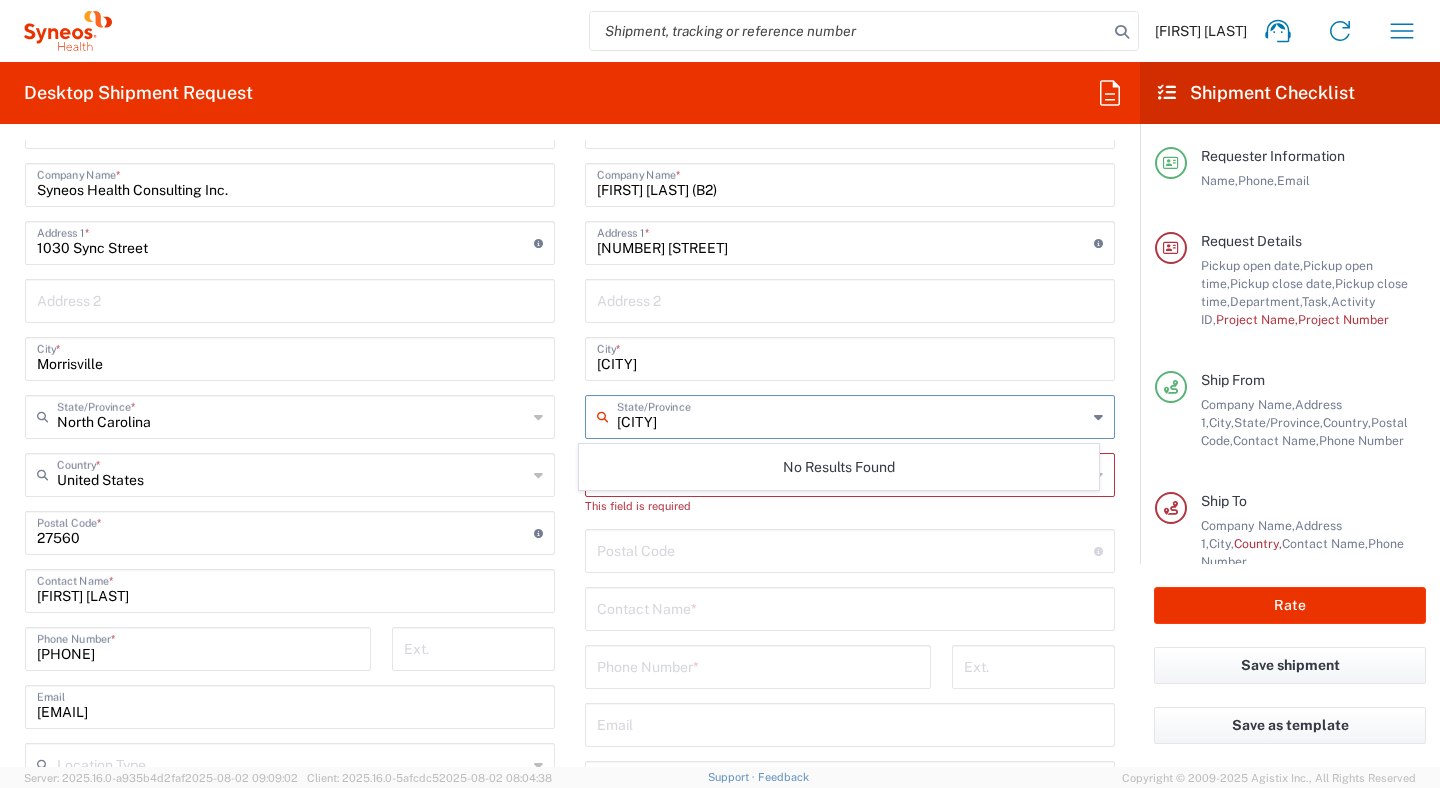 type on "12020" 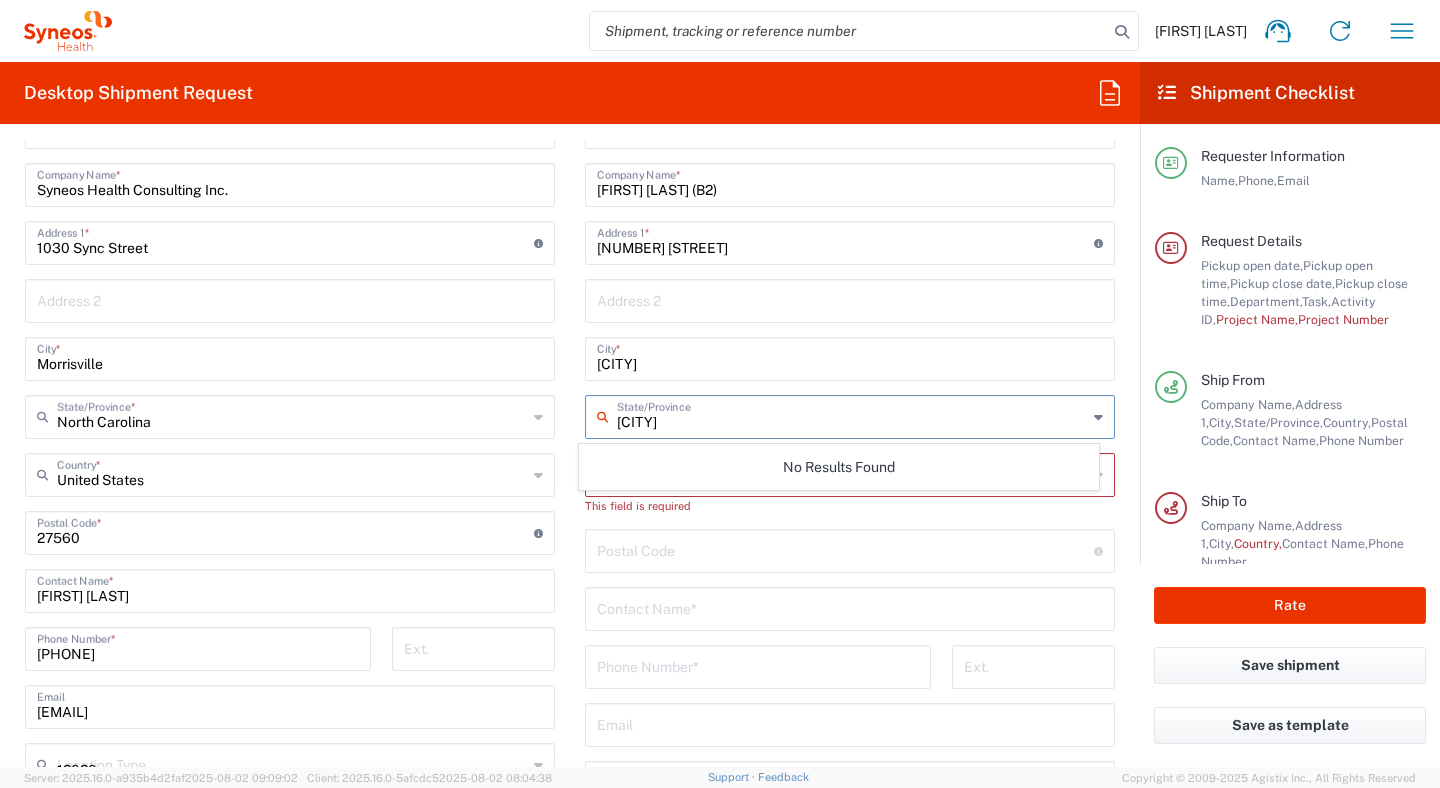 type on "New York" 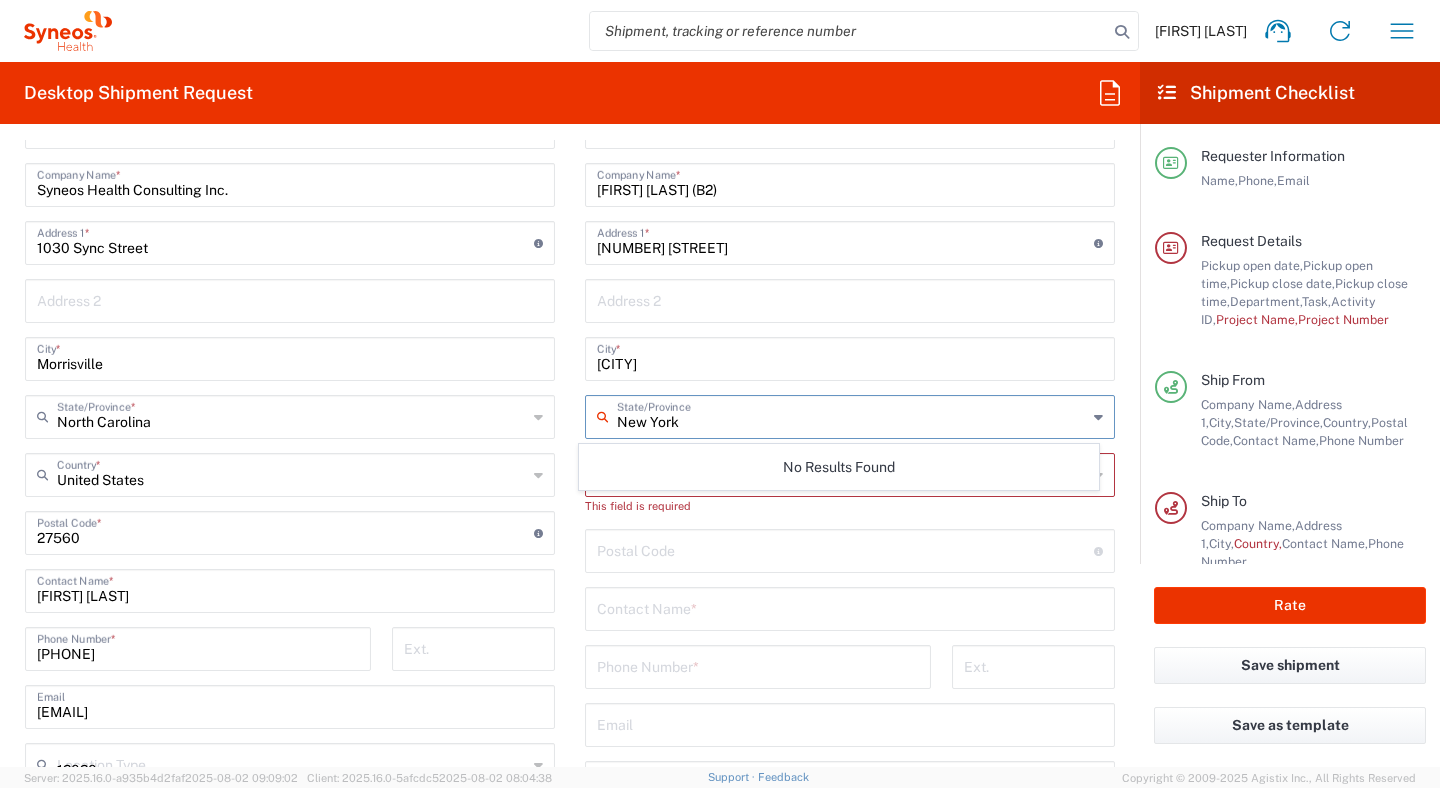 type on "US" 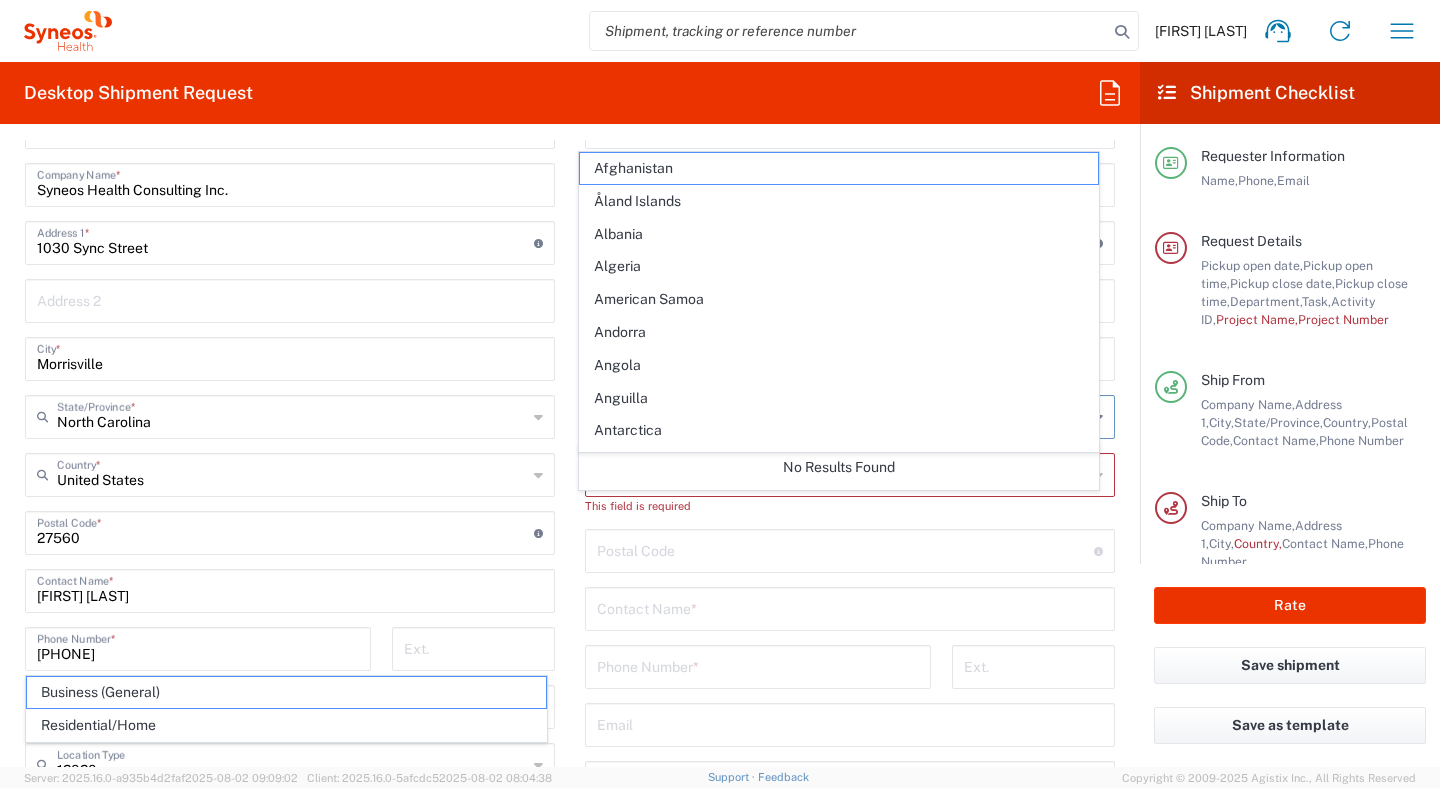 type on "New Yorkuni" 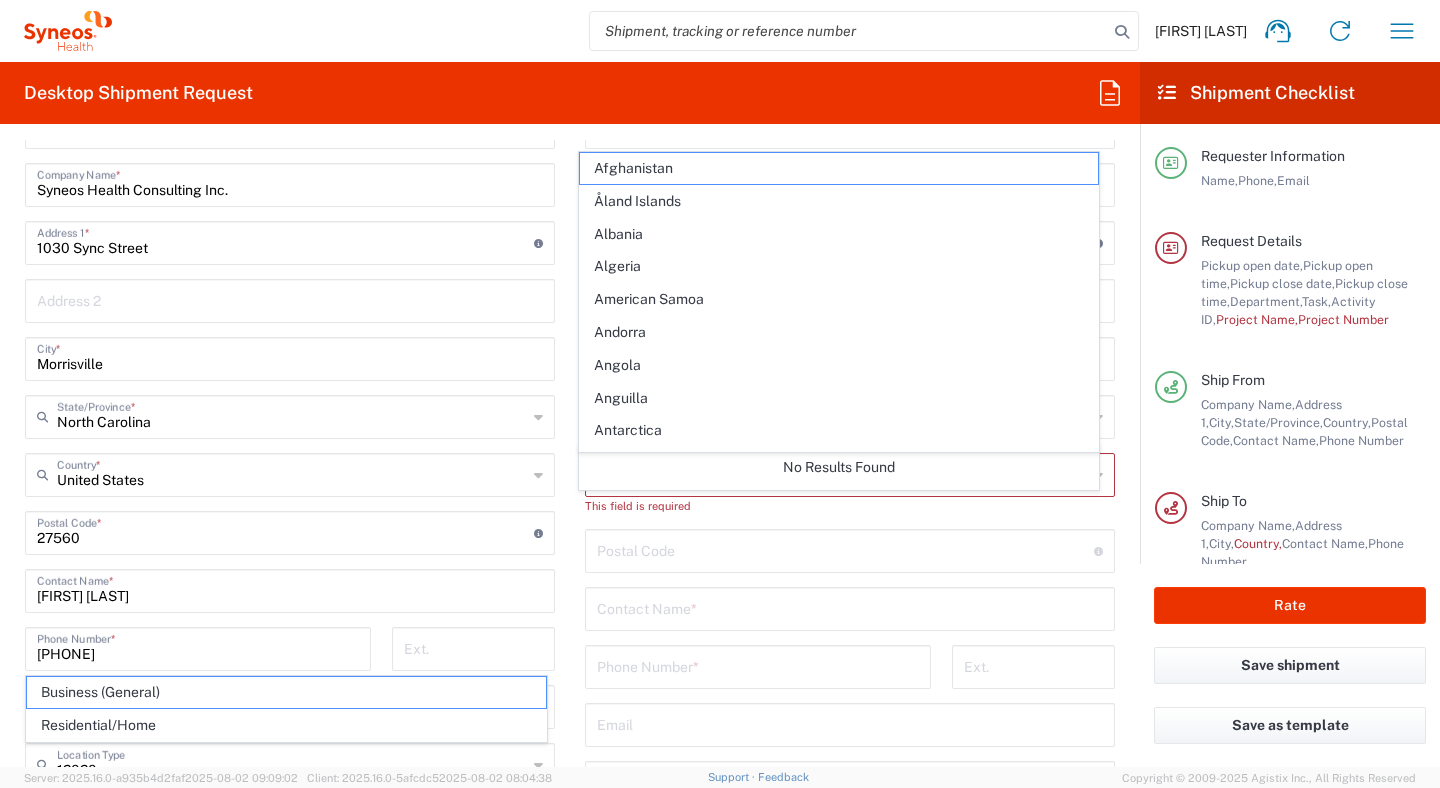 click on "Location  Addison Whitney LLC-Morrisvile NC US Barcelona-Syneos Health BioSector 2 LLC- New York US Boco Digital Media Caerus Marketing Group LLC-Morrisville NC US Chamberlain Communications LLC-New York US Chandler Chicco Agency, LLC-New York US Genico, LLC Gerbig Snell/Weisheimer Advert- Westerville OH Haas & Health Partner Public Relations GmbH Illingworth Research Group Ltd-Macclesfield UK Illingworth Rsrch Grp (France) Illingworth Rsrch Grp (Italy) Illingworth Rsrch Grp (Spain) Illingworth Rsrch Grp (USA) In Illingworth Rsrch Grp(Australi INC Research Clin Svcs Mexico inVentiv Health Philippines, Inc. IRG - Morrisville Warehouse IVH IPS Pvt Ltd- India IVH Mexico SA de CV NAVICOR GROUP, LLC- New York US PALIO + IGNITE, LLC- Westerville OH US Pharmaceutical Institute LLC- Morrisville NC US PT Syneos Health Indonesia Rx dataScience Inc-Morrisville NC US RxDataScience India Private Lt Syneos Health (Beijing) Inc.Lt Syneos Health (Shanghai) Inc. Ltd. Syneos Health (Thailand) Limit Syneos Health Argentina SA" 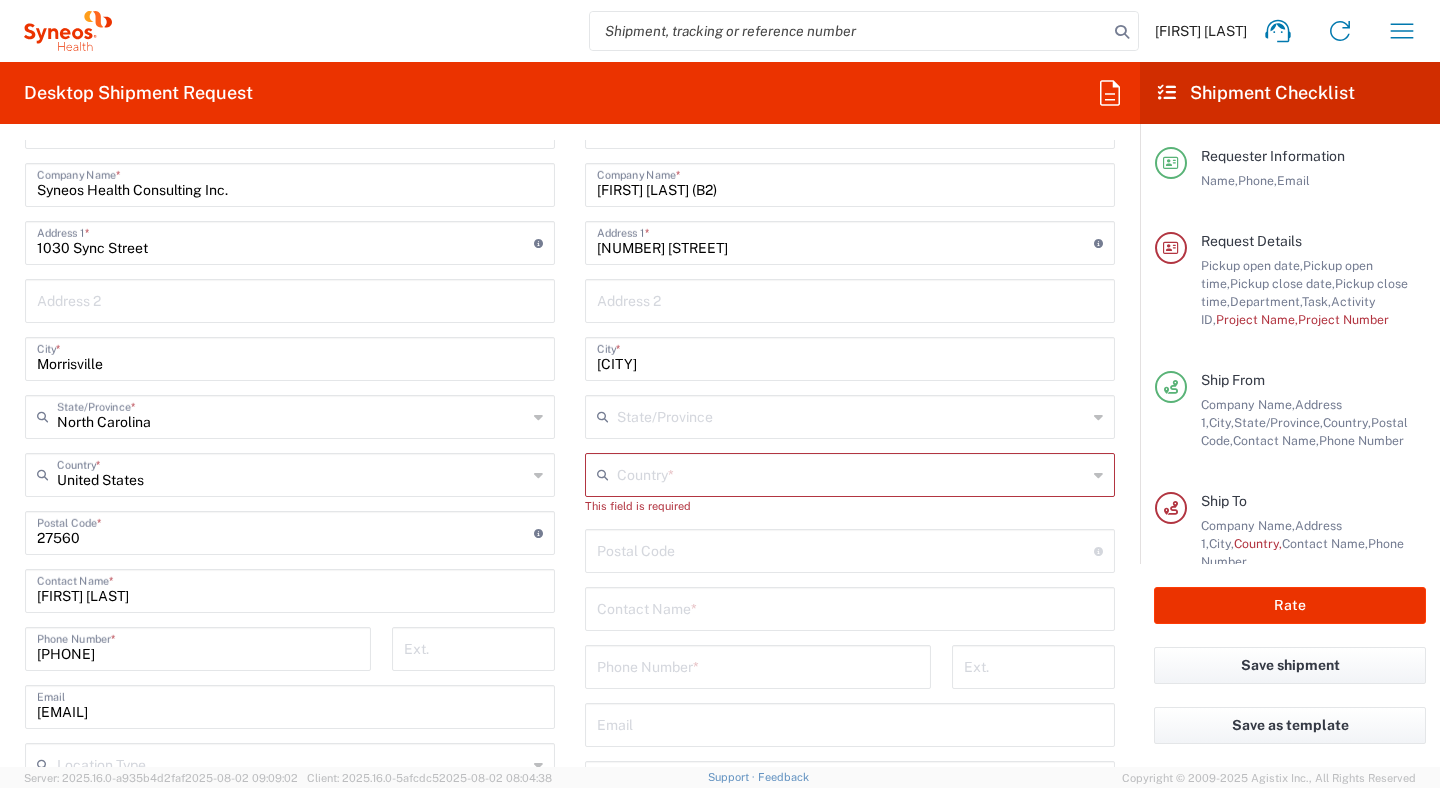 click at bounding box center [852, 473] 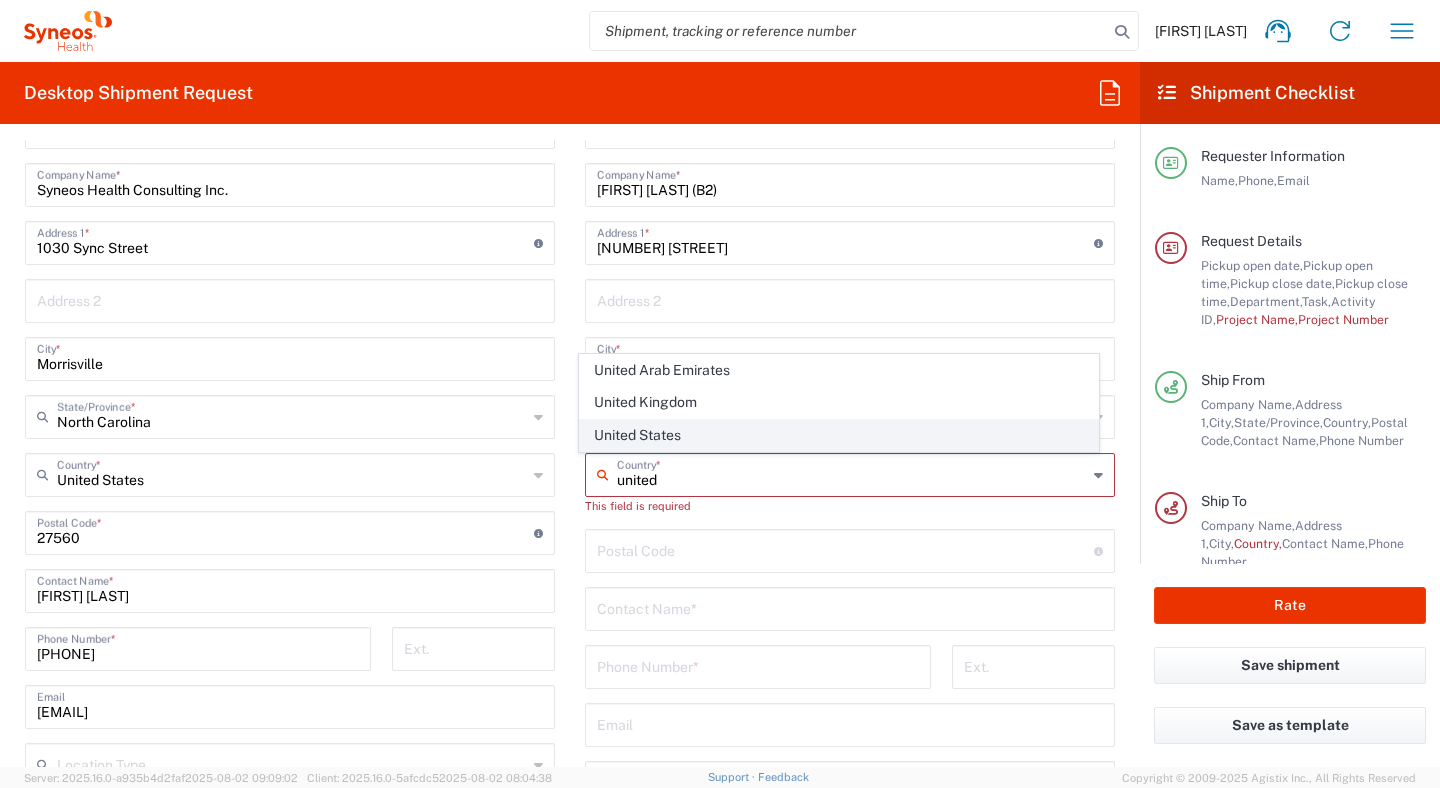 click on "United States" 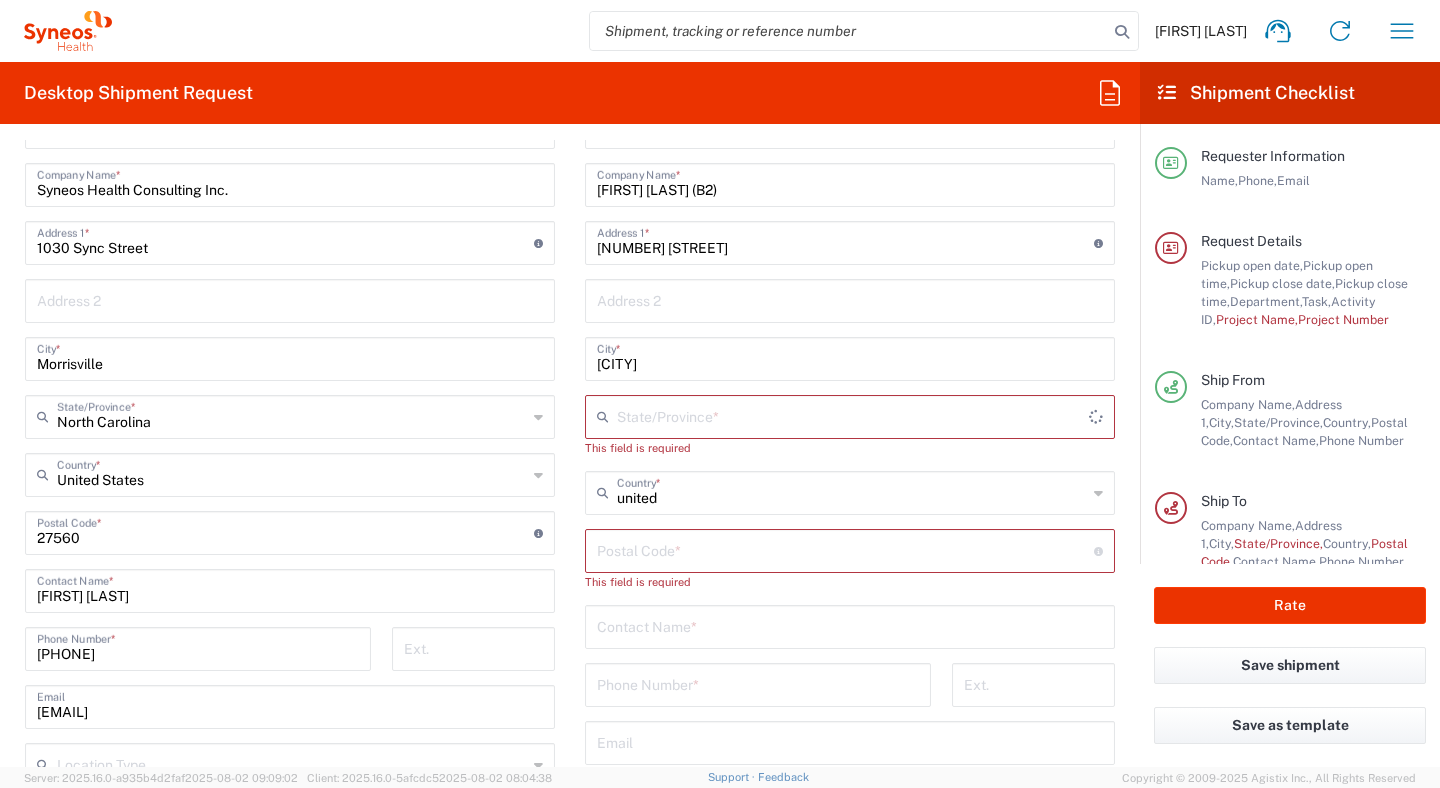 type on "United States" 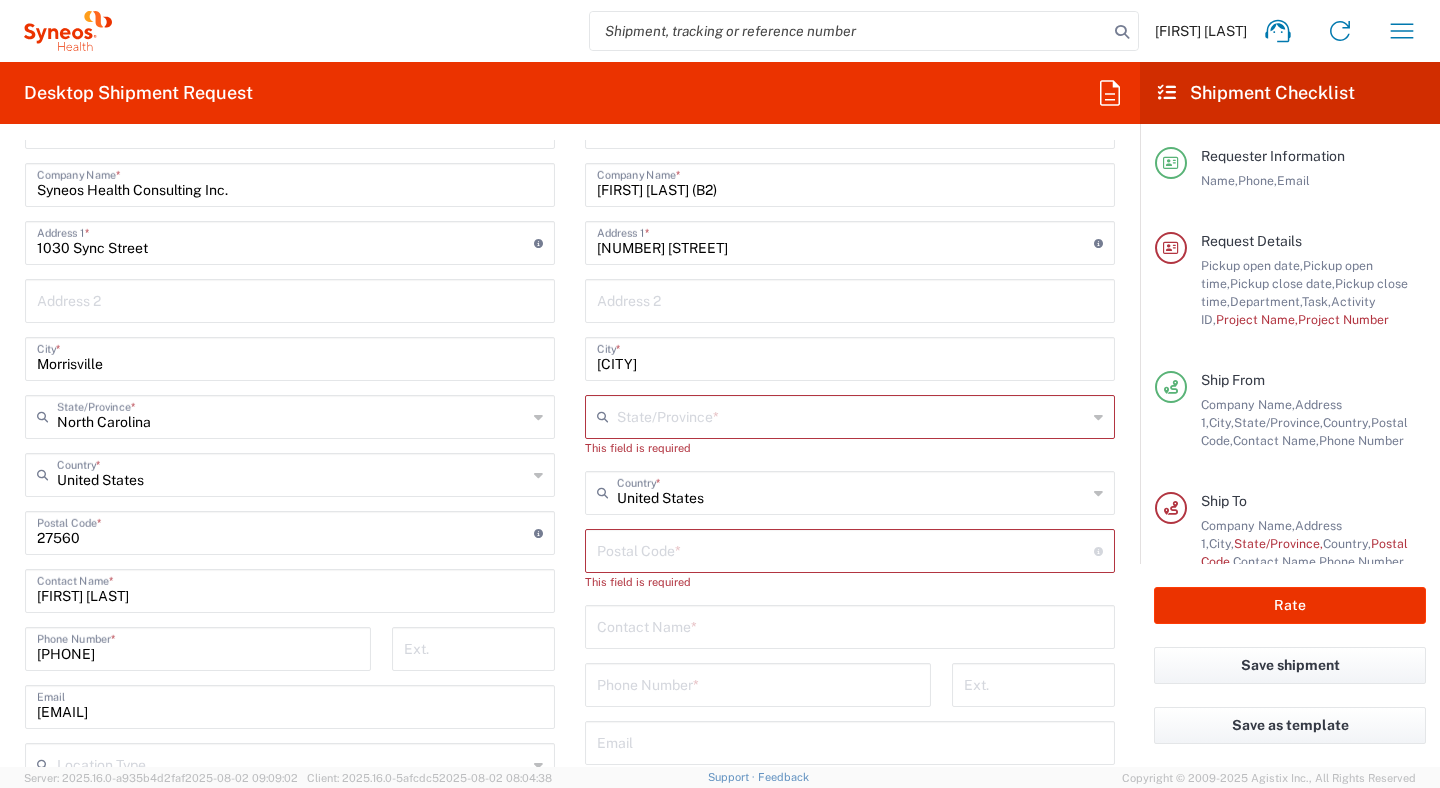 click at bounding box center [852, 415] 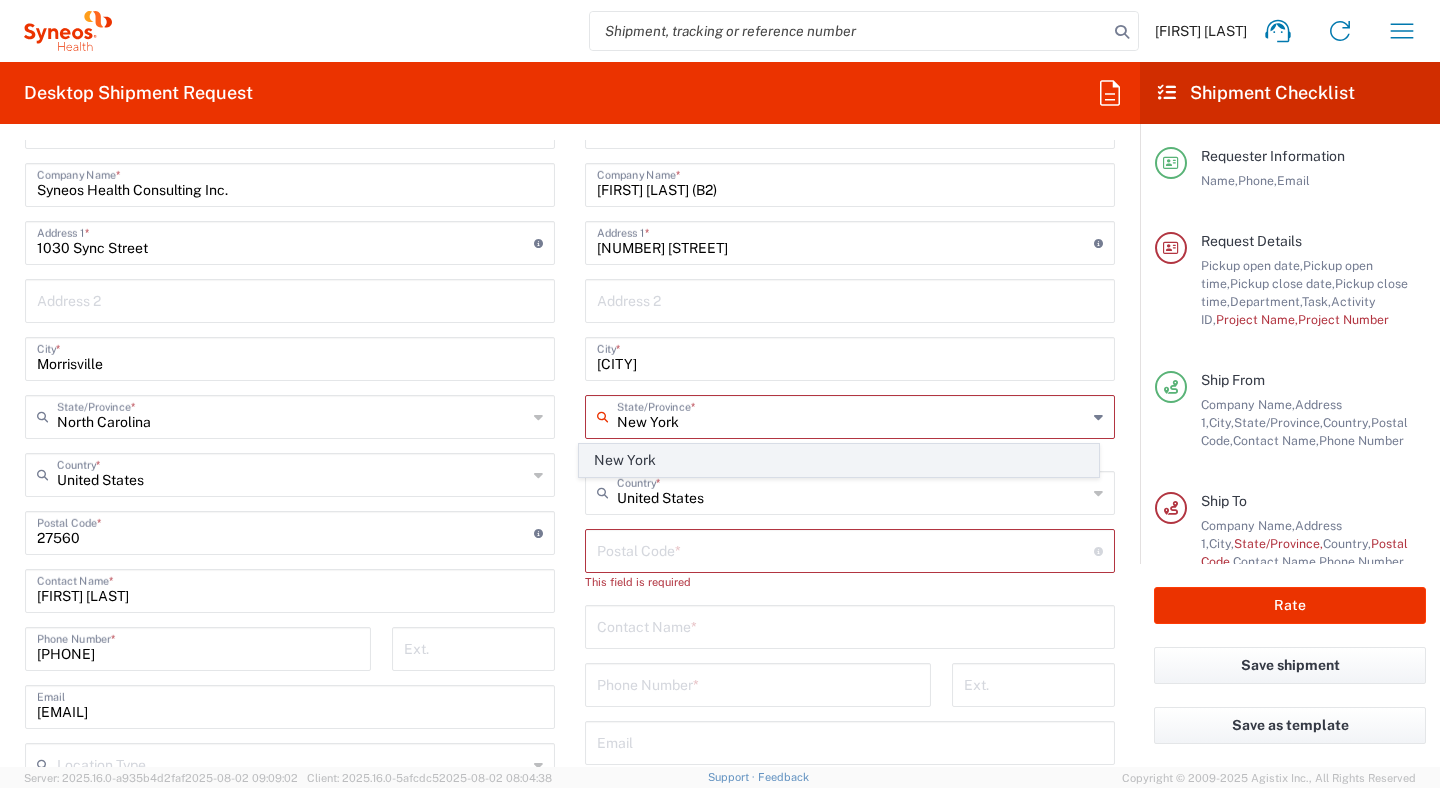 type on "New York" 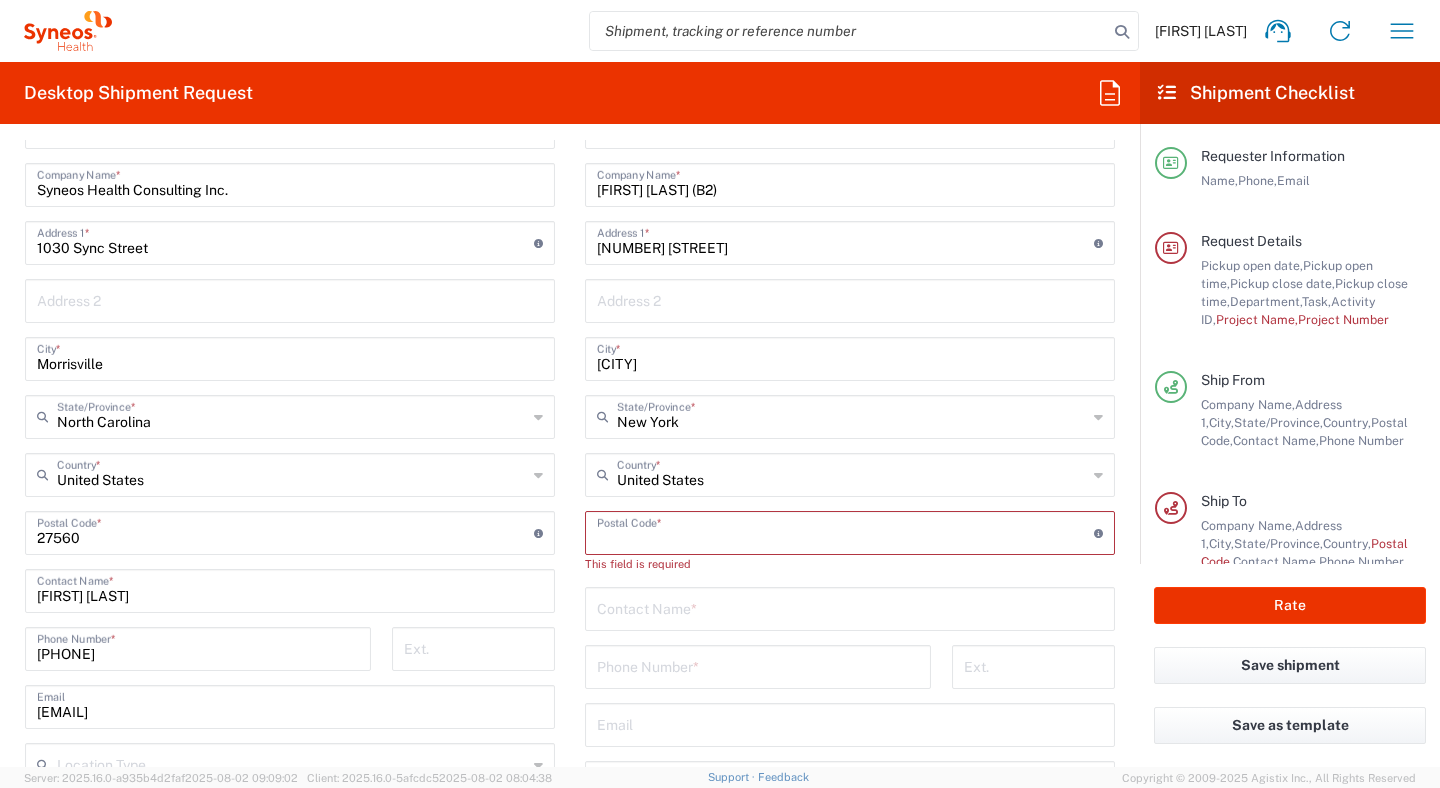click at bounding box center (845, 531) 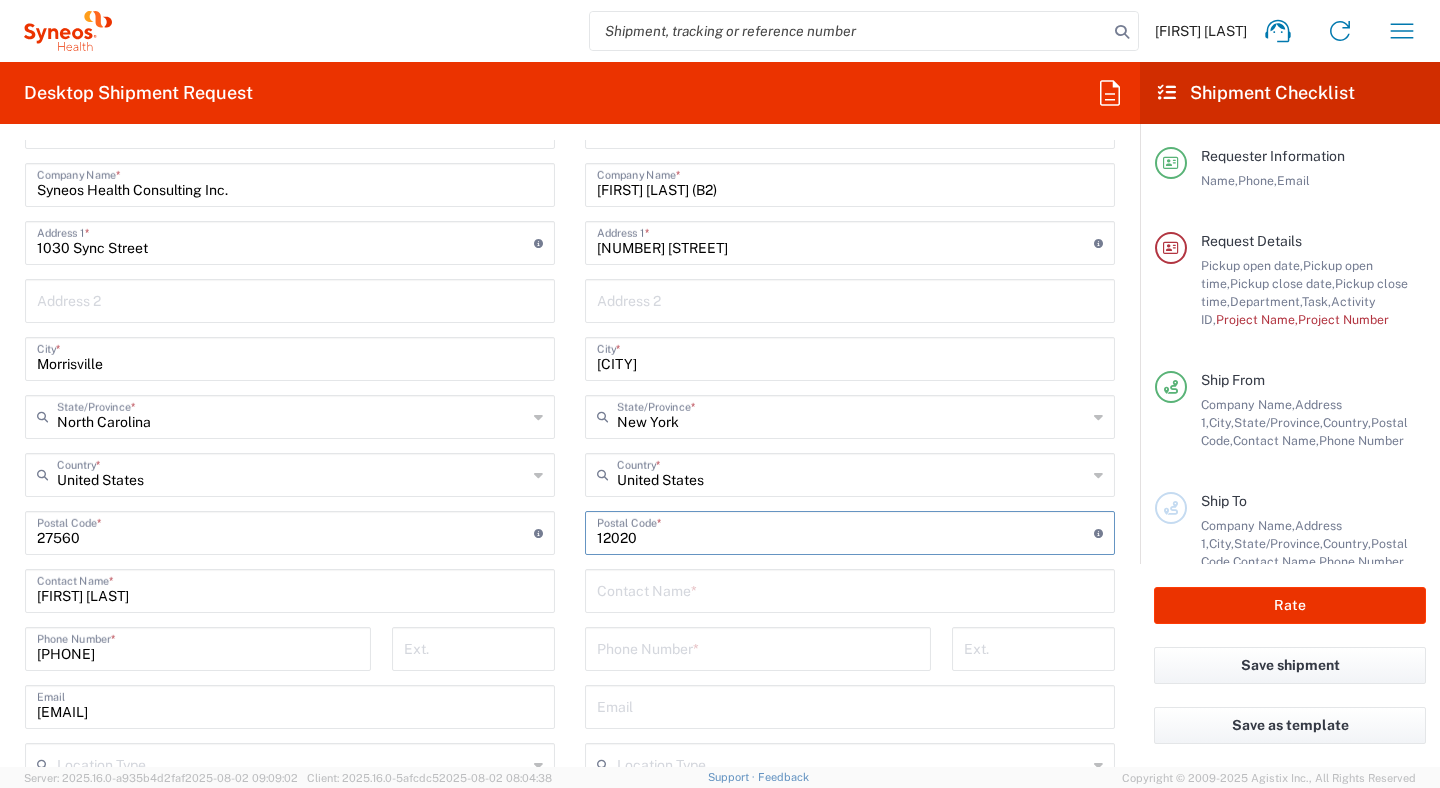 type on "12020" 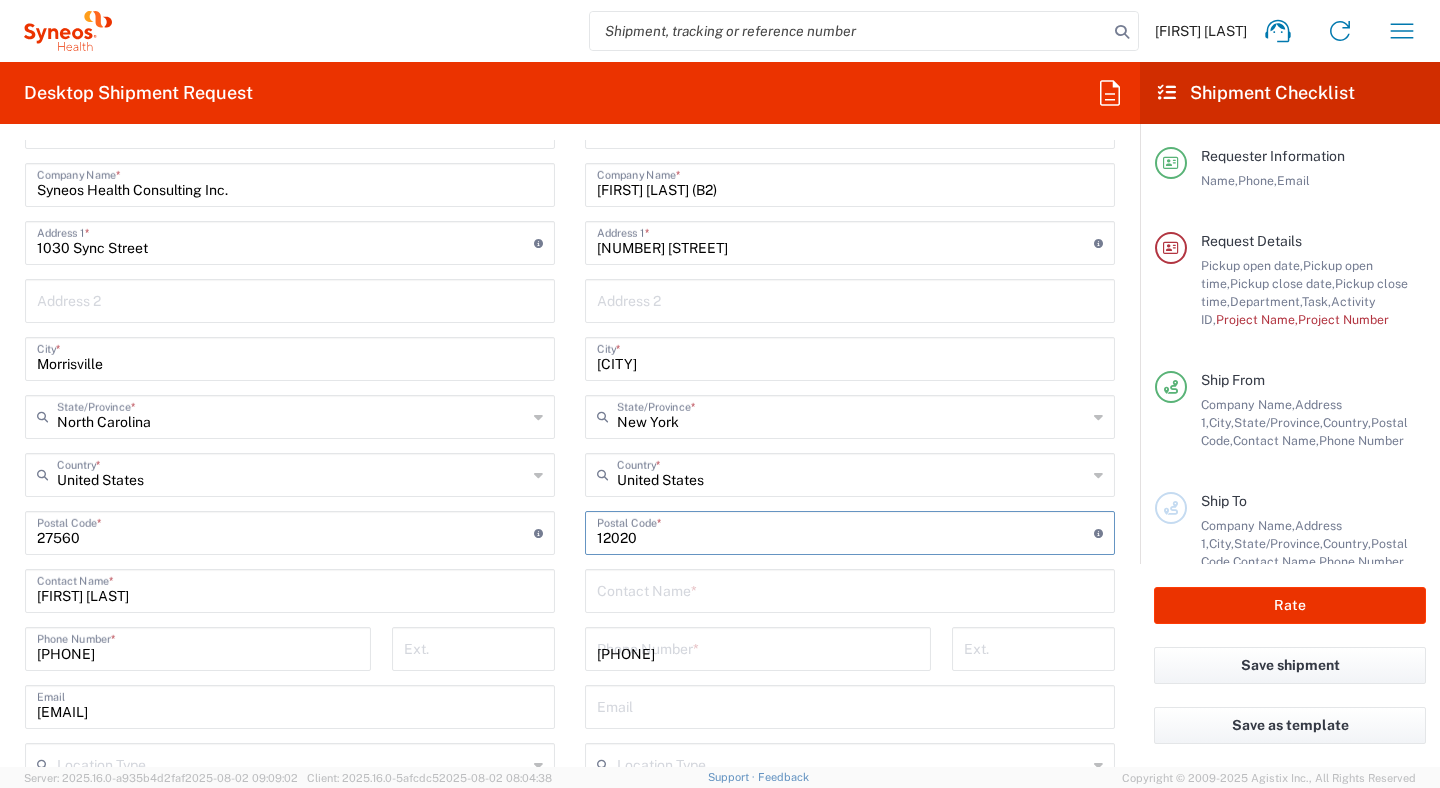 type on "Sarahmooney2217@gmail.com" 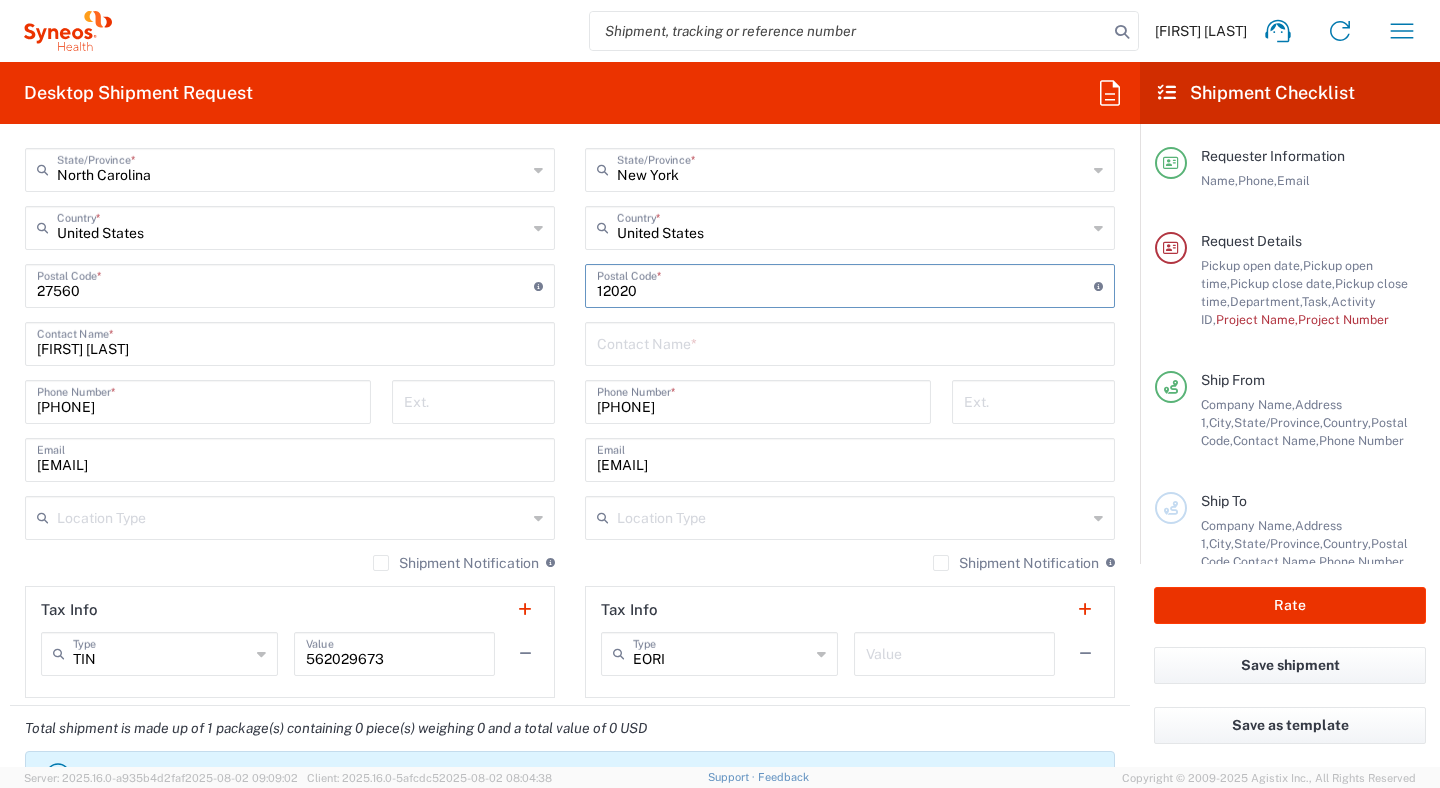 scroll, scrollTop: 1135, scrollLeft: 0, axis: vertical 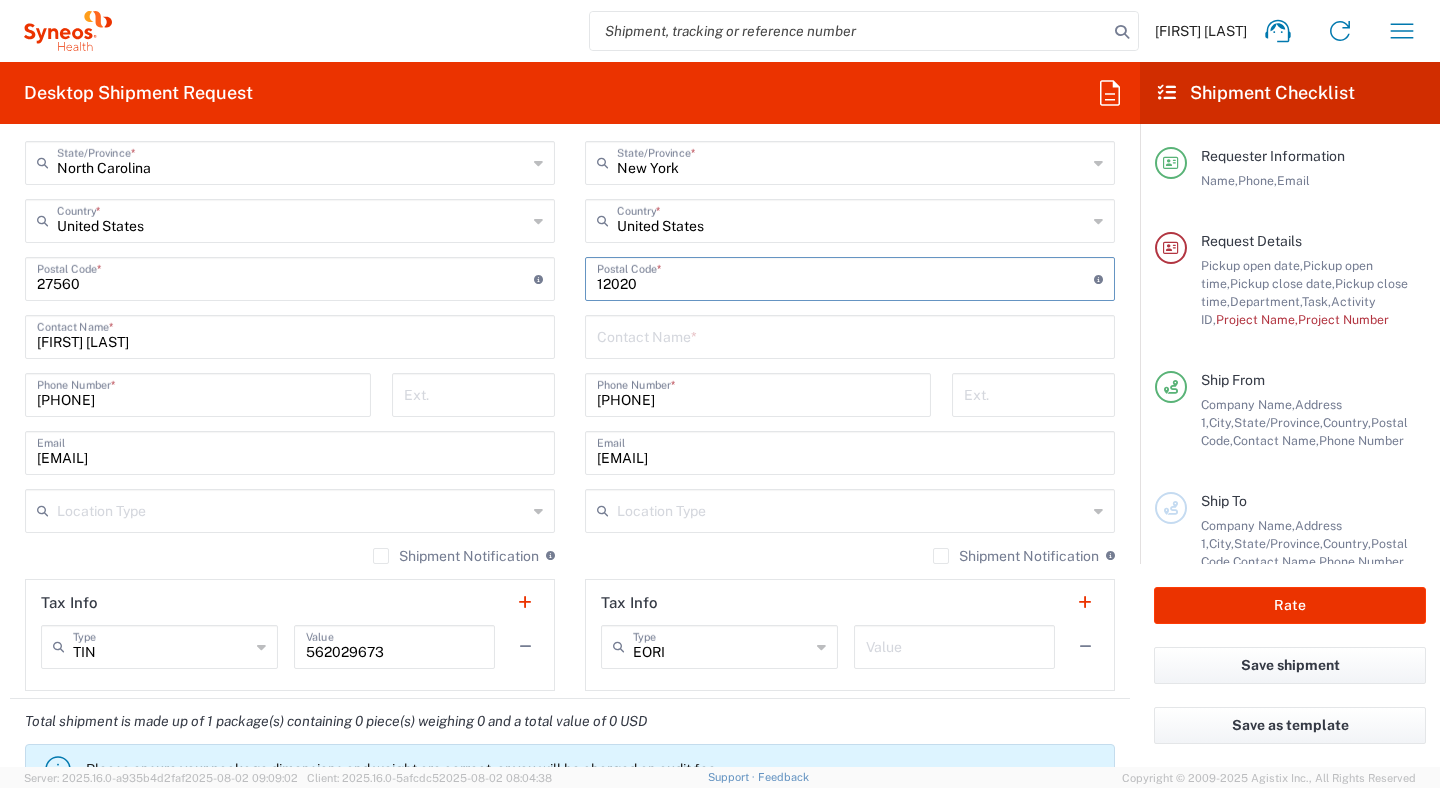 click at bounding box center (850, 335) 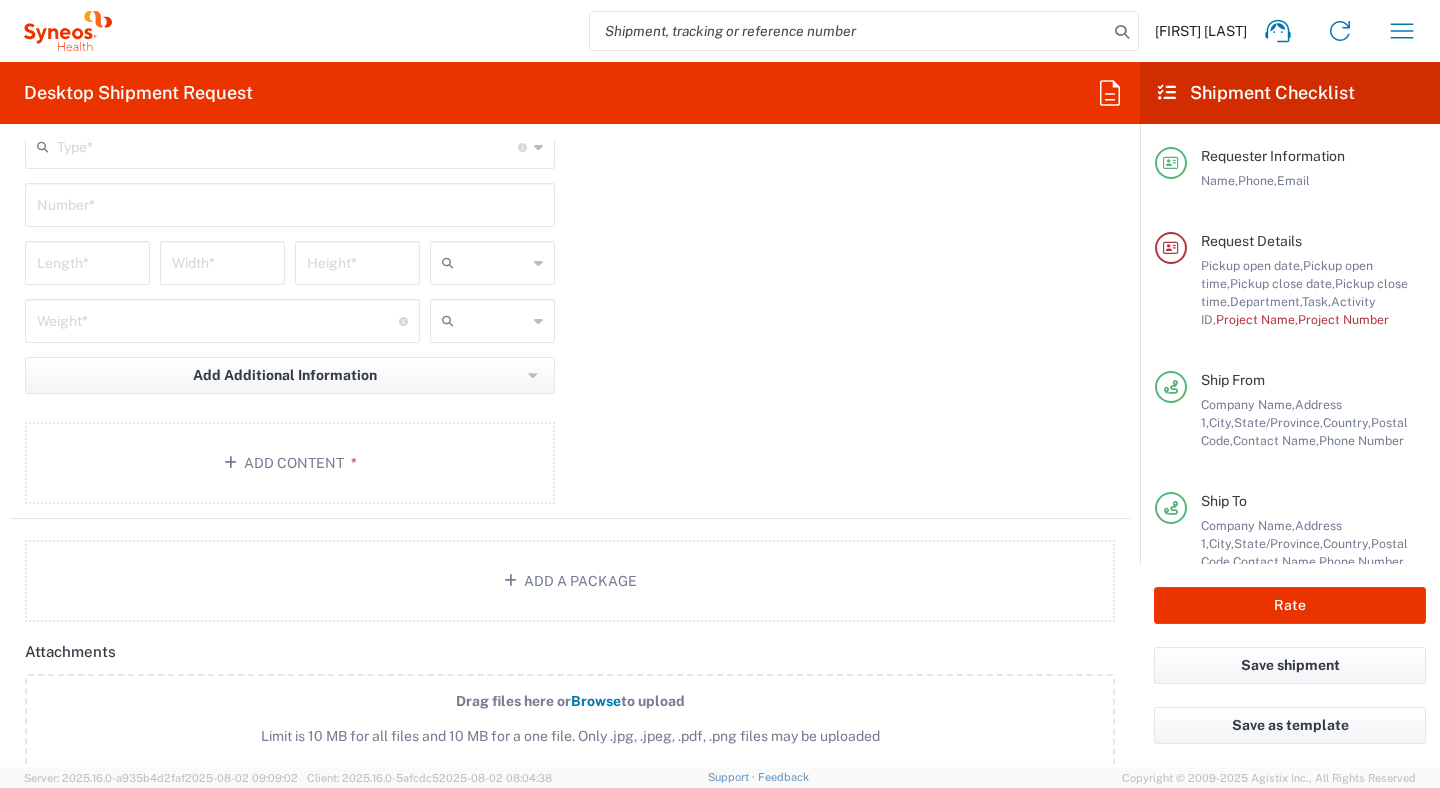 scroll, scrollTop: 1762, scrollLeft: 0, axis: vertical 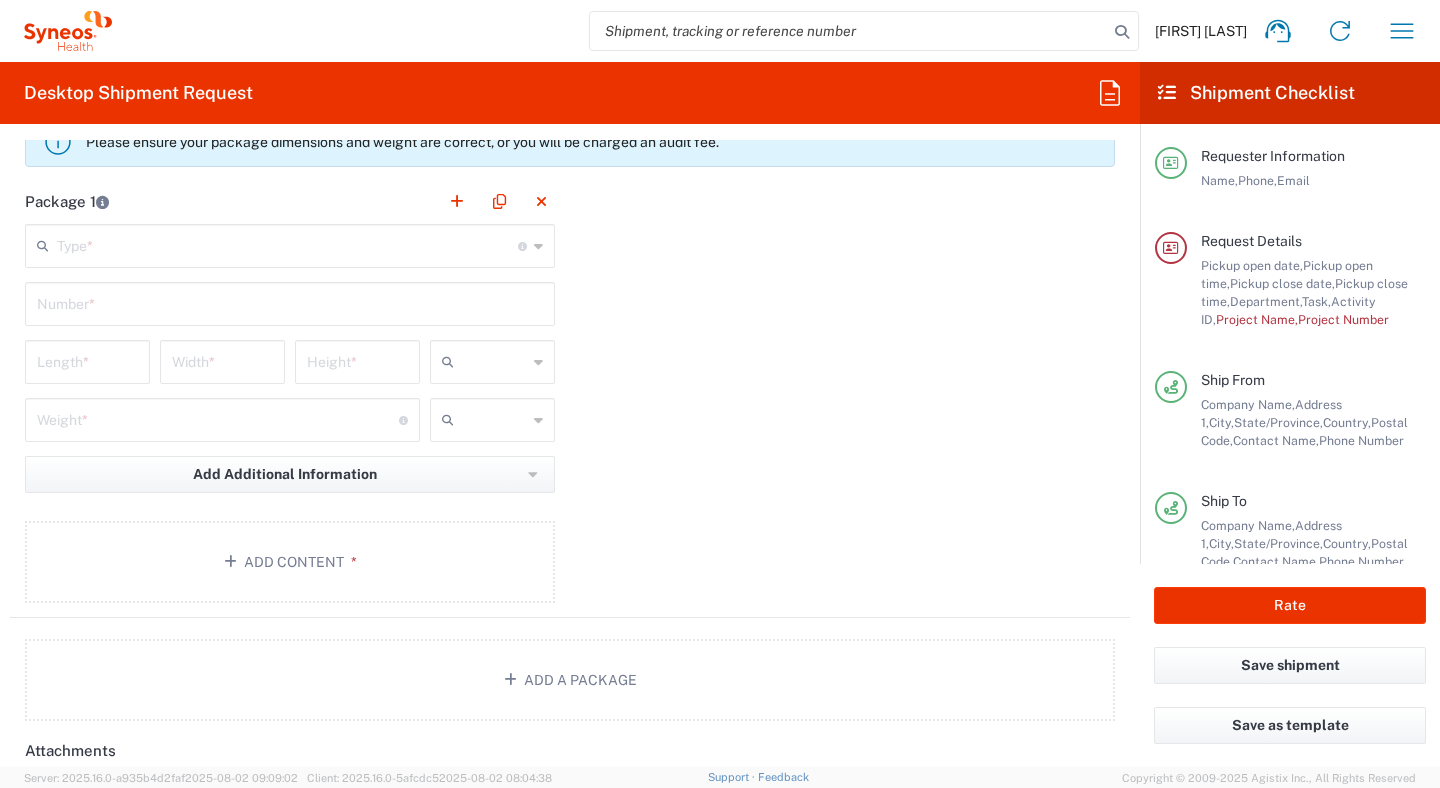 type on "[FIRST] [LAST]" 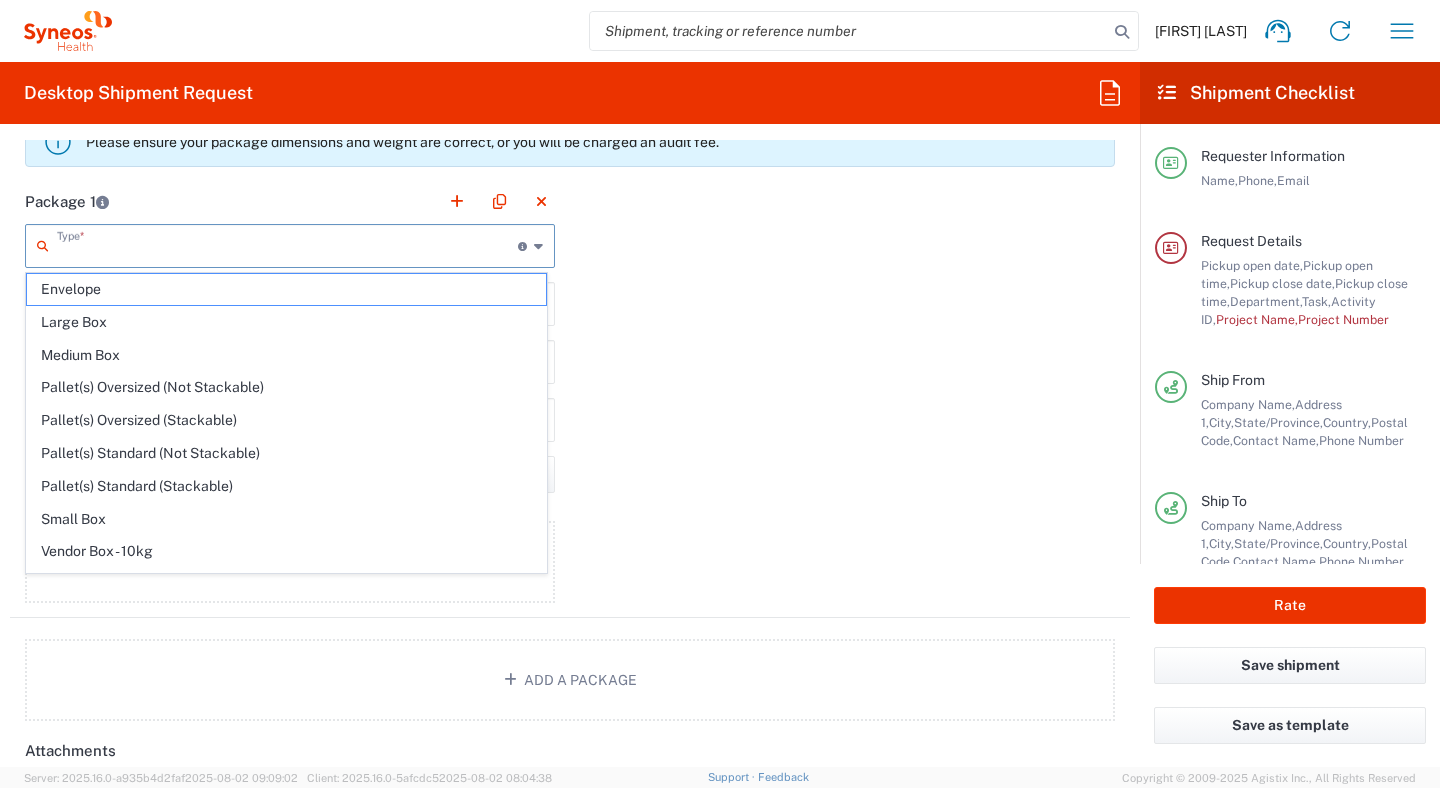 click at bounding box center (287, 244) 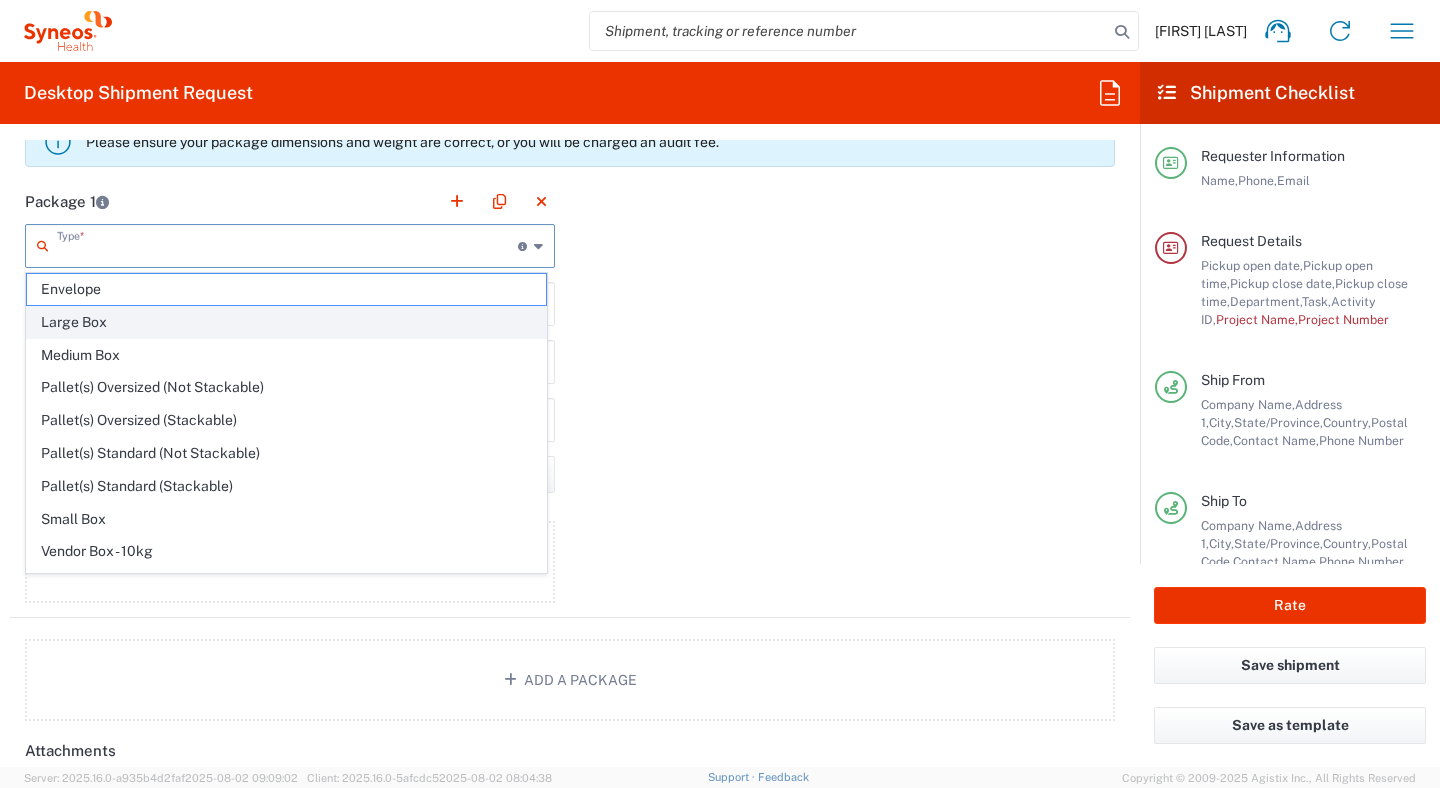 click on "Large Box" 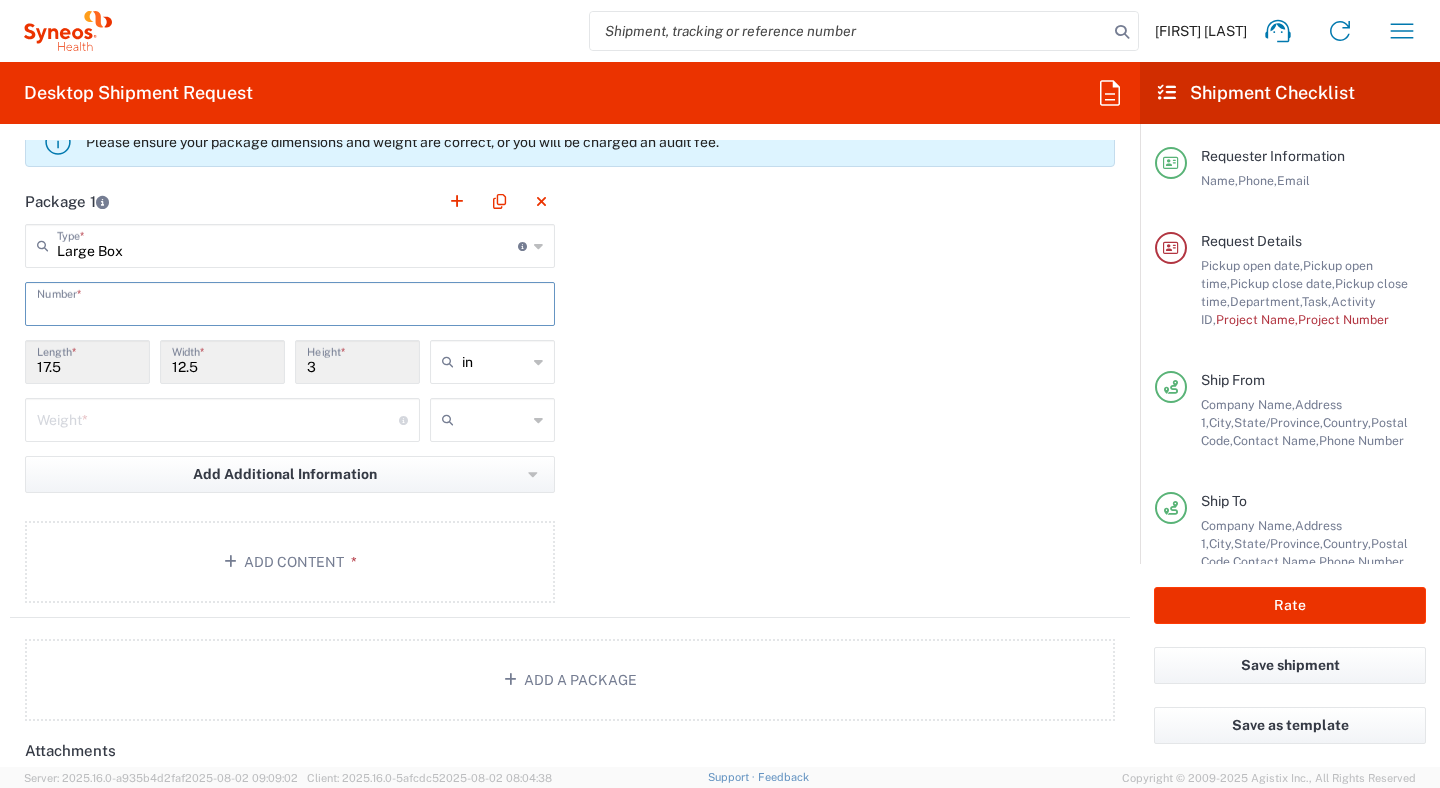 click at bounding box center [290, 302] 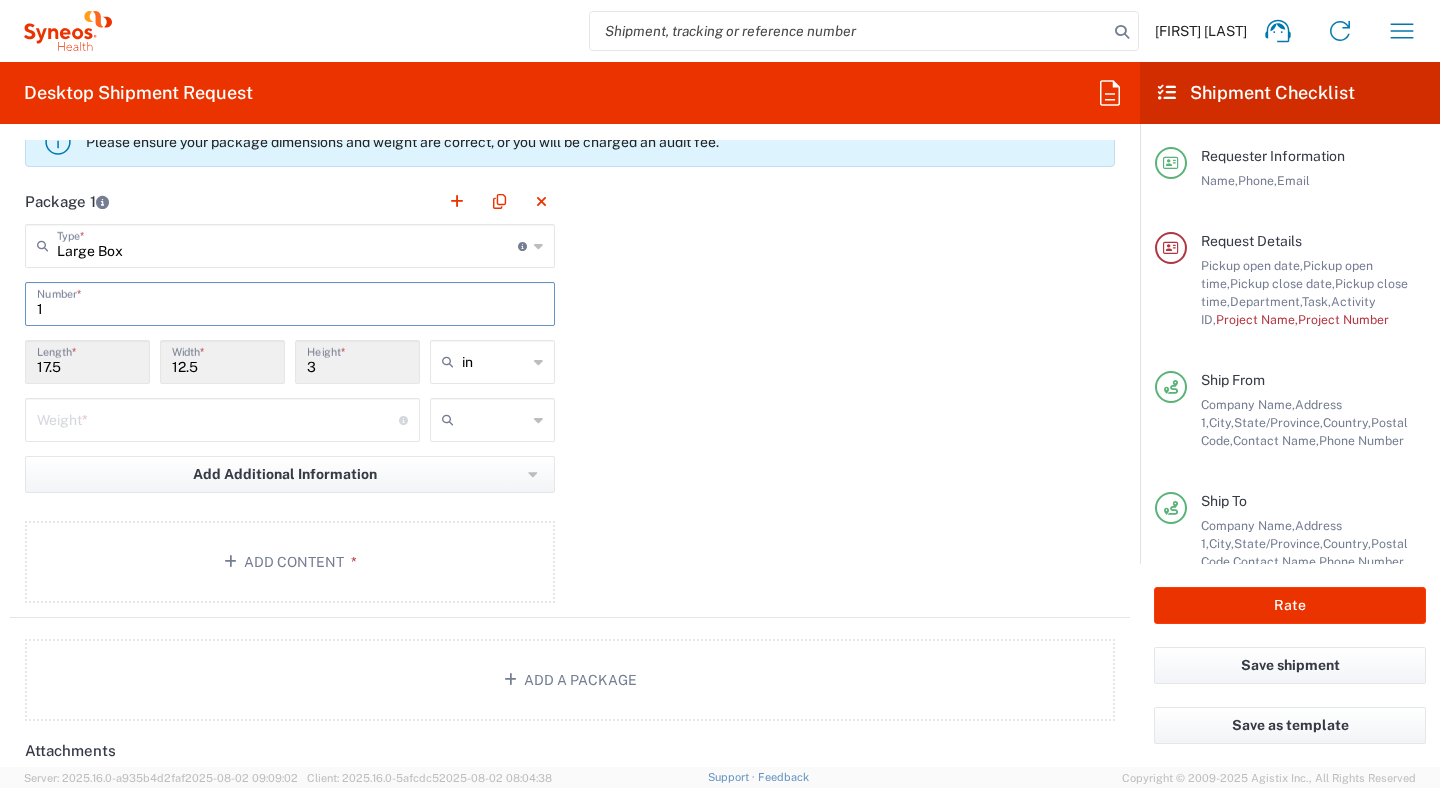 type on "1" 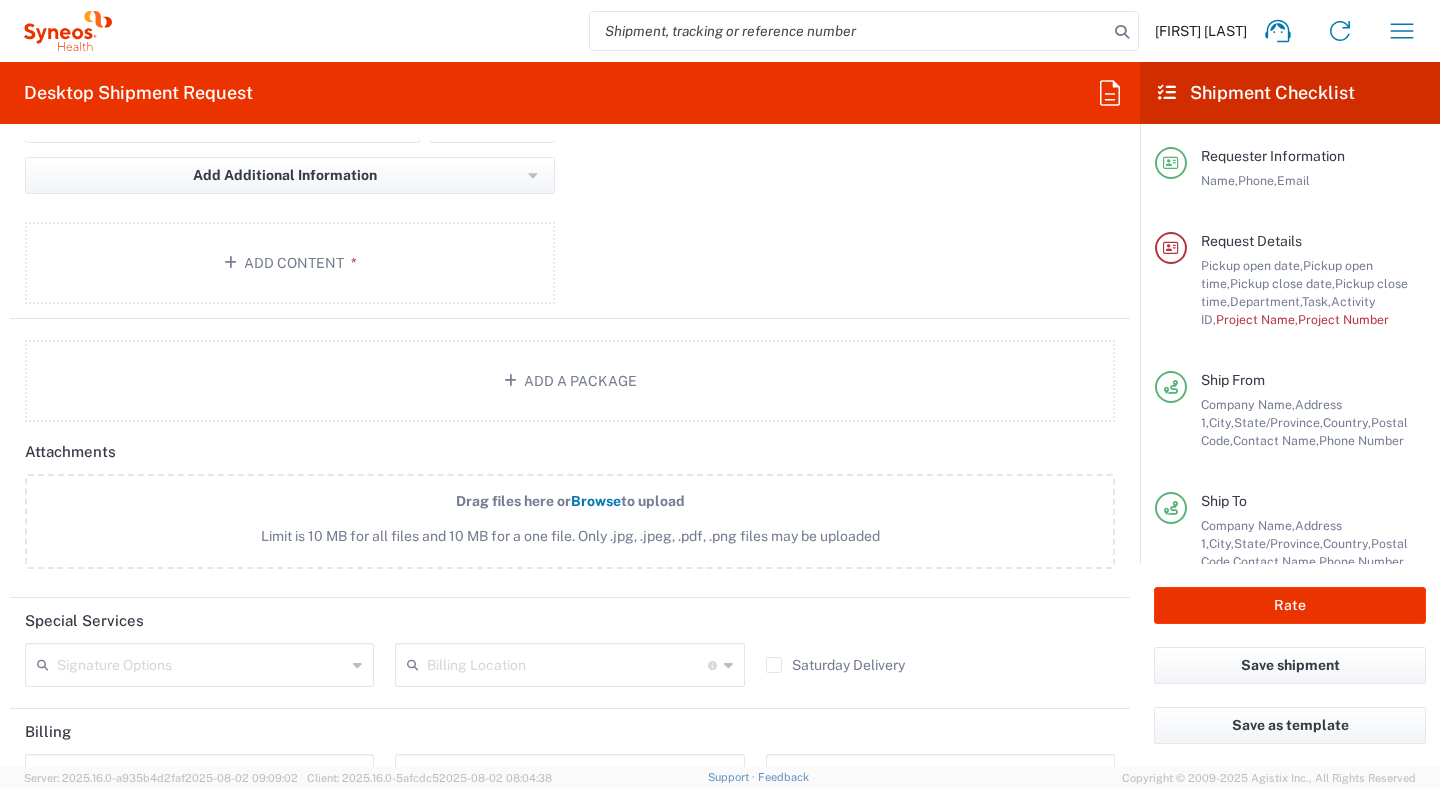 scroll, scrollTop: 2301, scrollLeft: 0, axis: vertical 